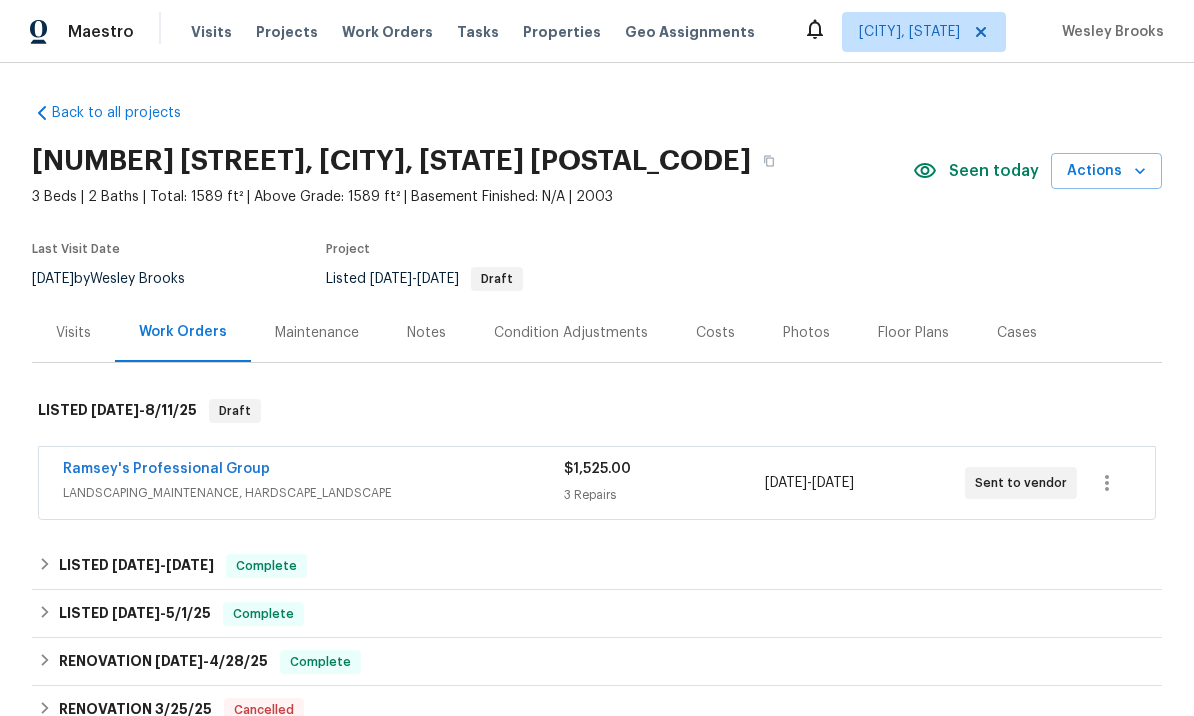 scroll, scrollTop: 1, scrollLeft: 0, axis: vertical 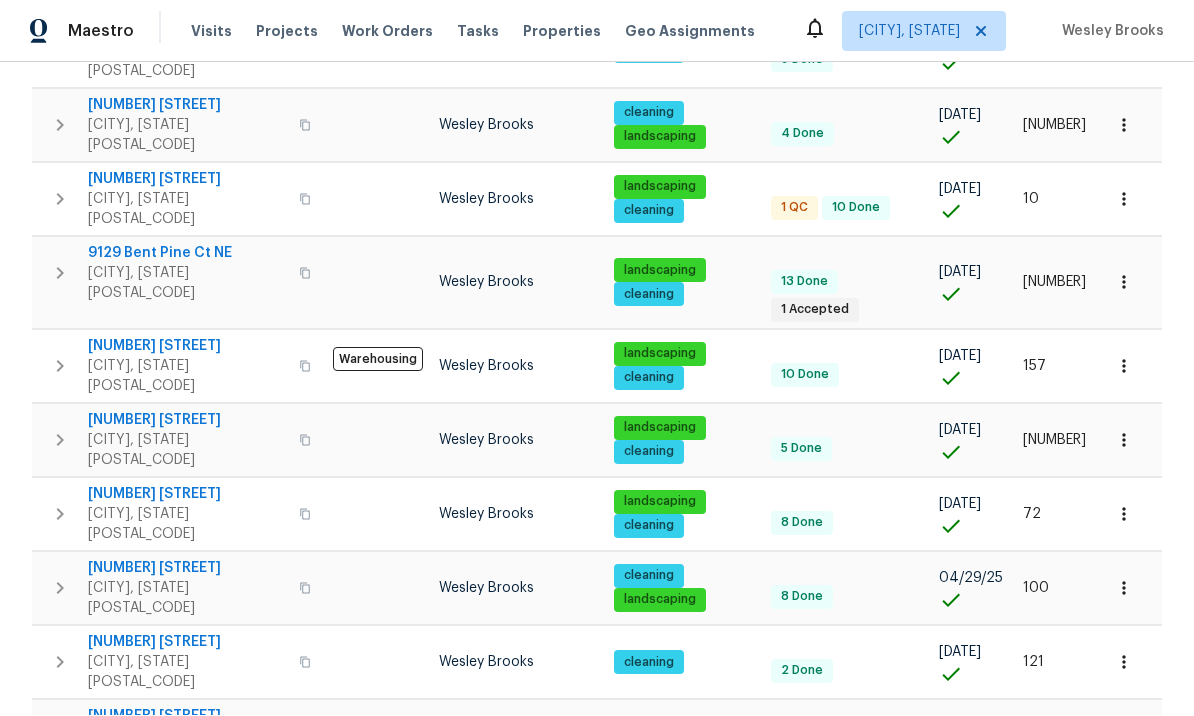 click on "Prev 1 Next Items Per Page 25 25 ​" at bounding box center [978, 1026] 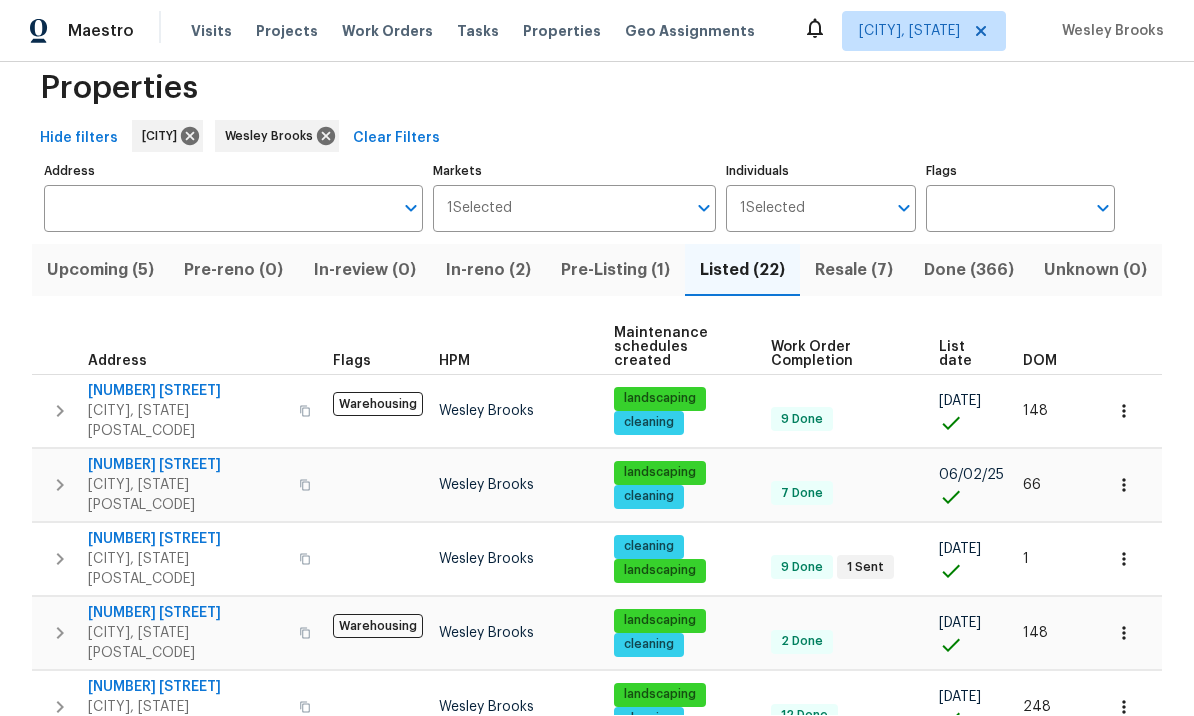 scroll, scrollTop: 36, scrollLeft: 0, axis: vertical 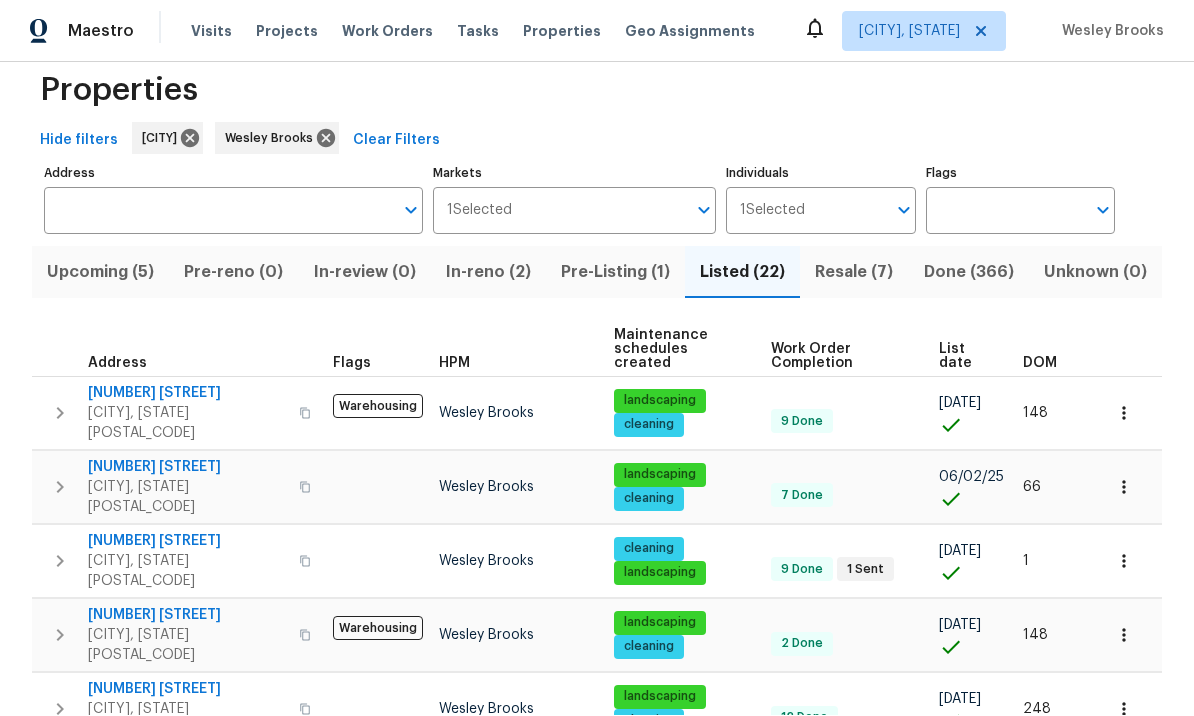 click on "Resale (7)" at bounding box center (854, 273) 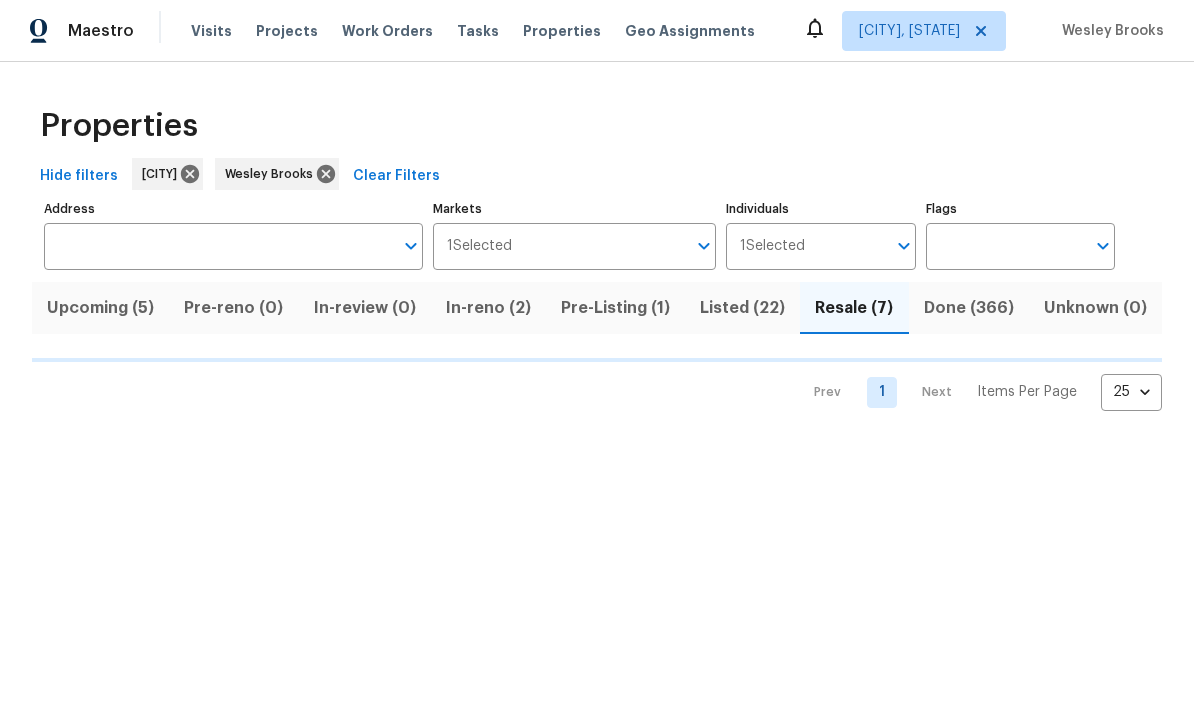 scroll, scrollTop: 0, scrollLeft: 0, axis: both 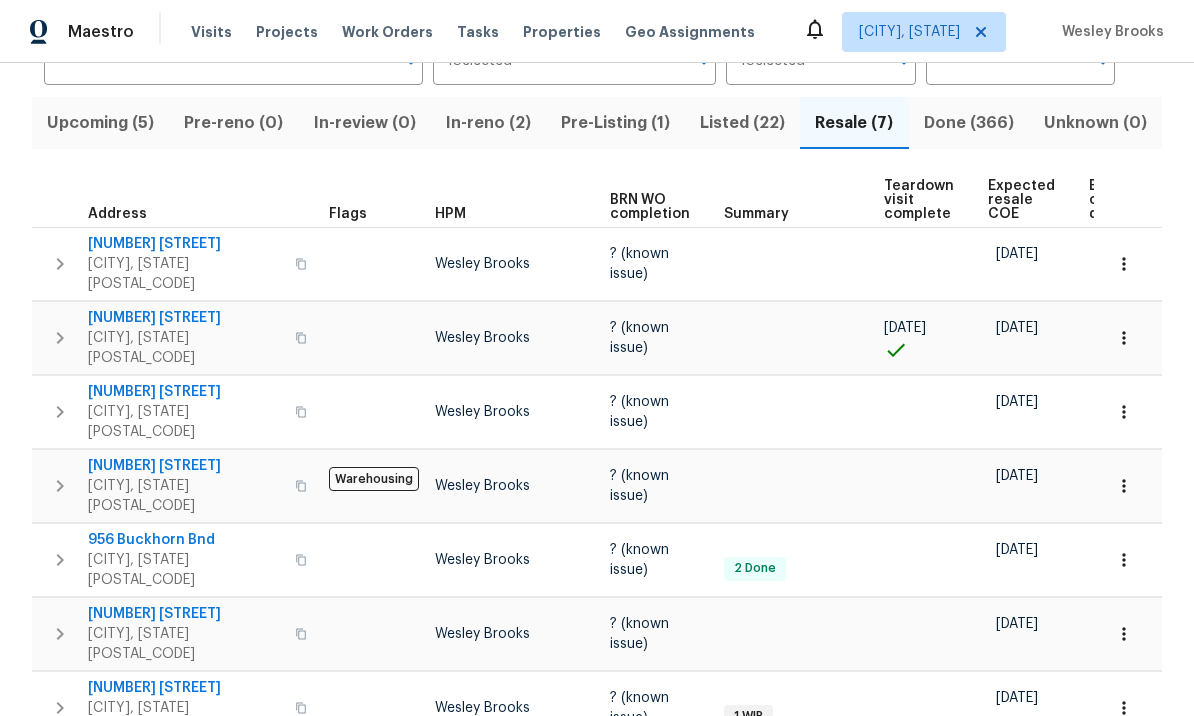 click 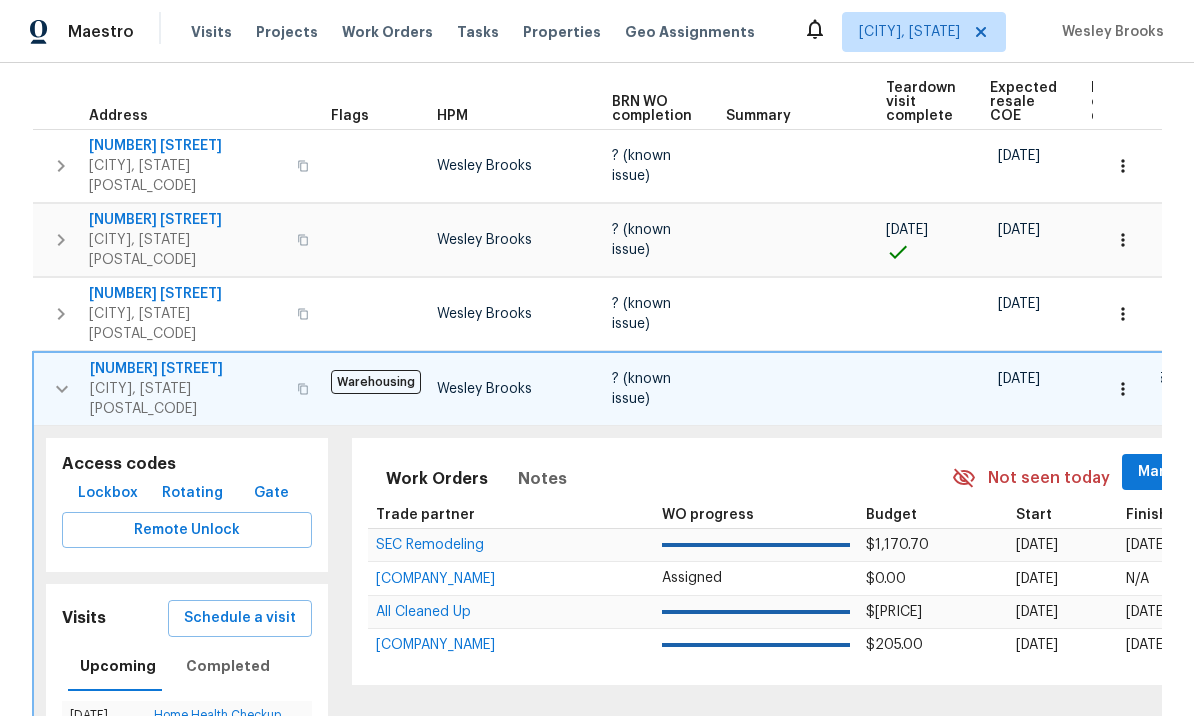 scroll, scrollTop: 285, scrollLeft: 0, axis: vertical 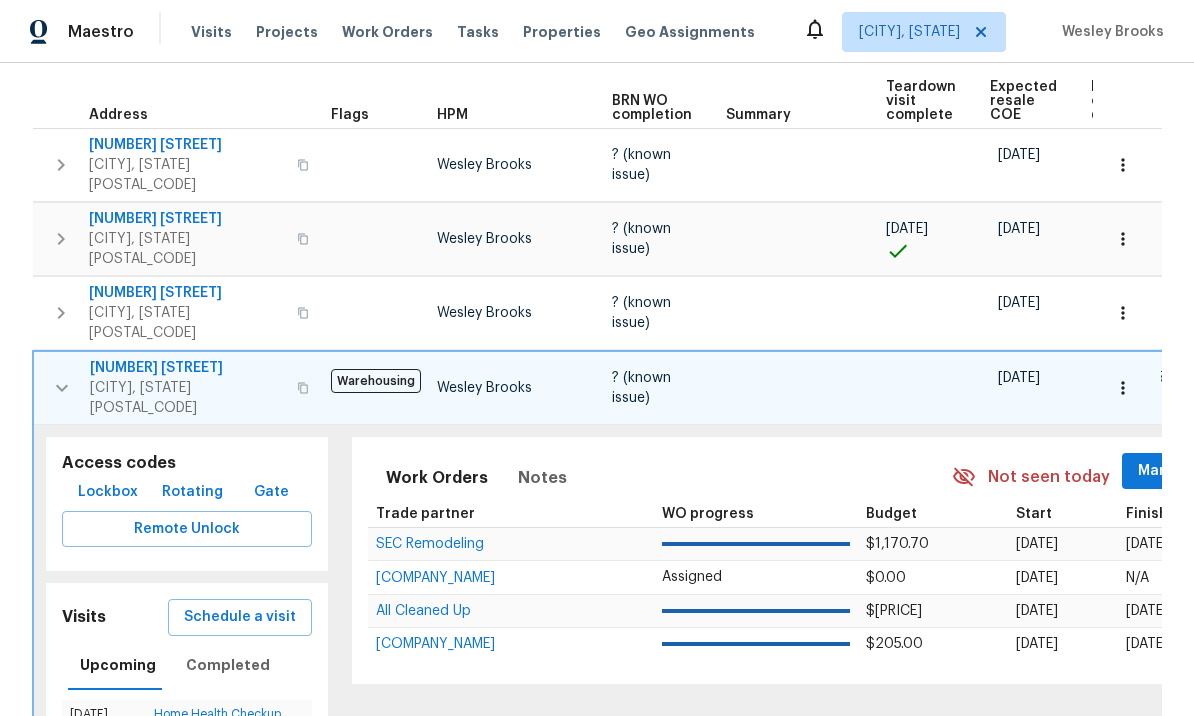 click on "Schedule a visit" at bounding box center [240, 617] 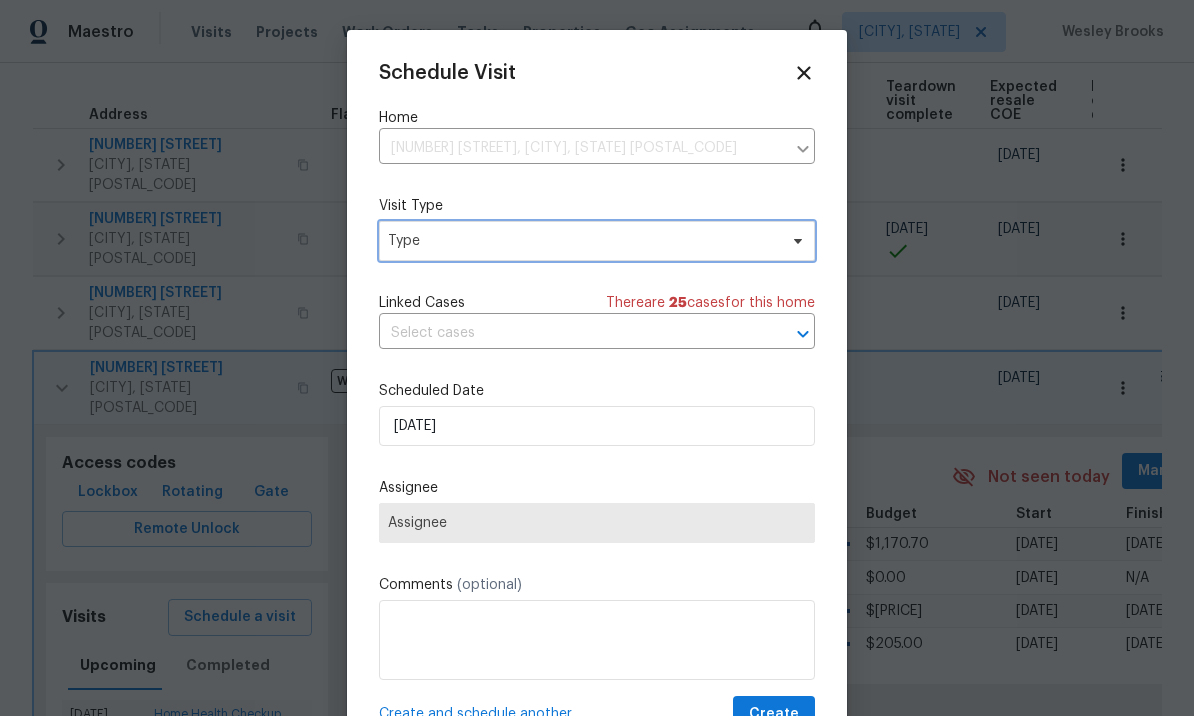 click on "Type" at bounding box center (582, 241) 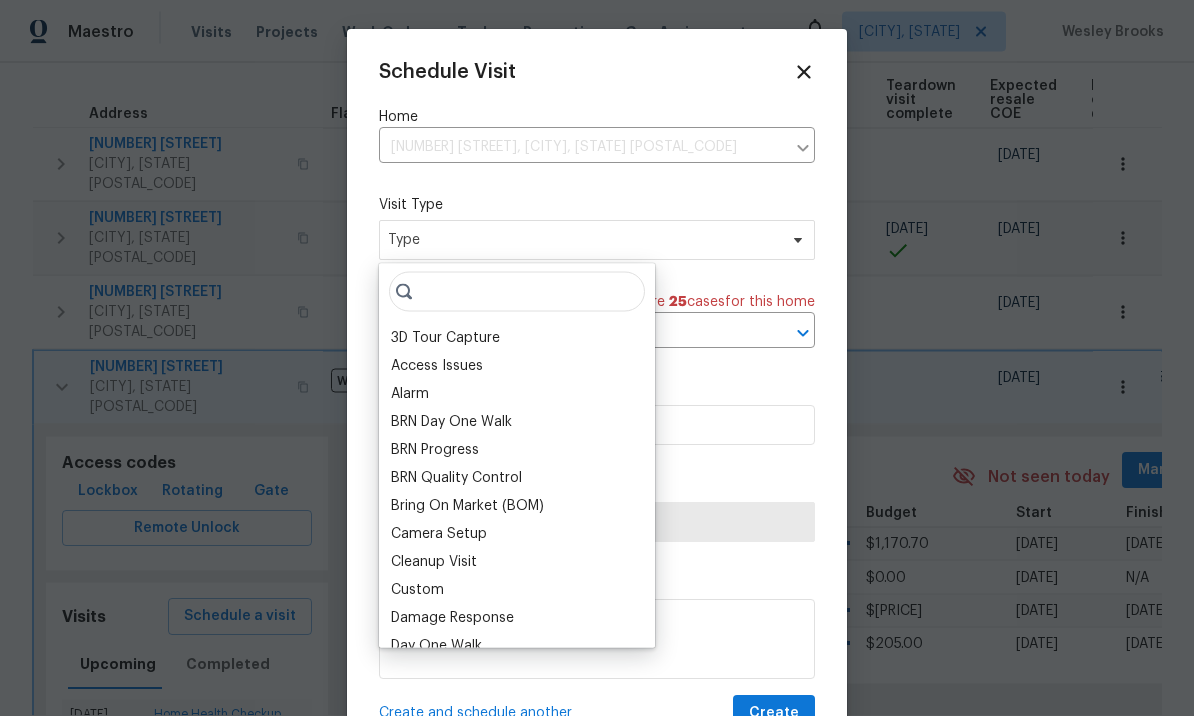 scroll, scrollTop: 1, scrollLeft: 0, axis: vertical 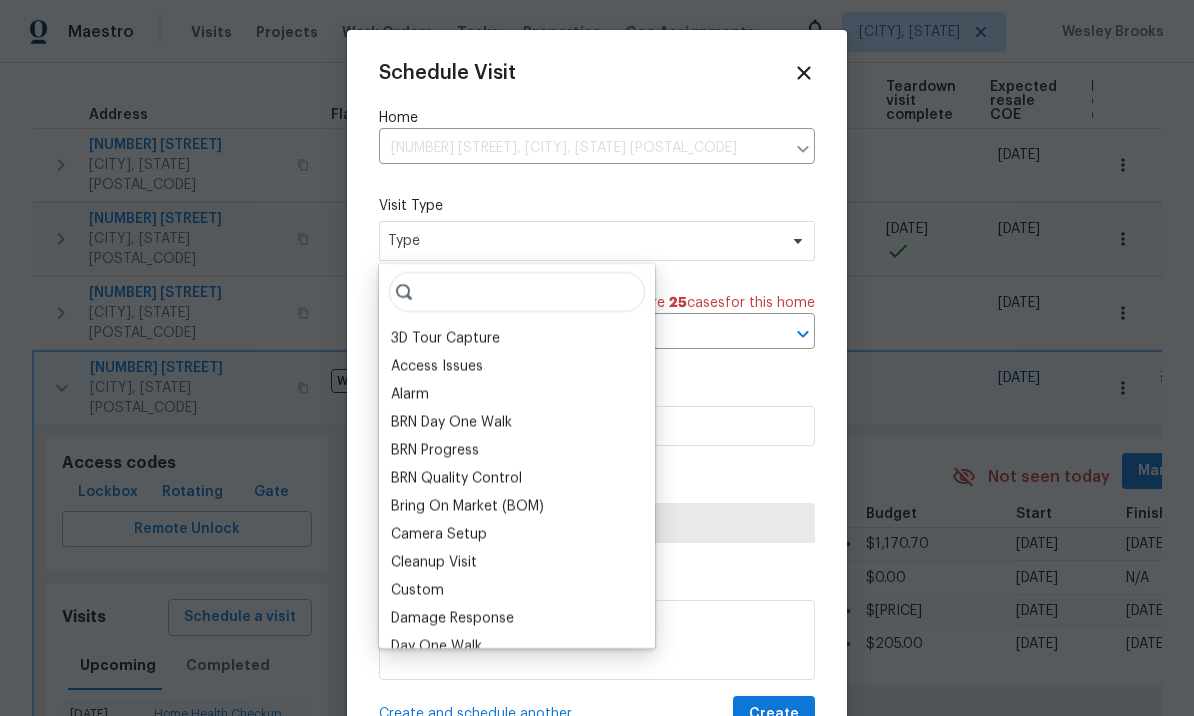 click on "BRN Quality Control" at bounding box center [456, 478] 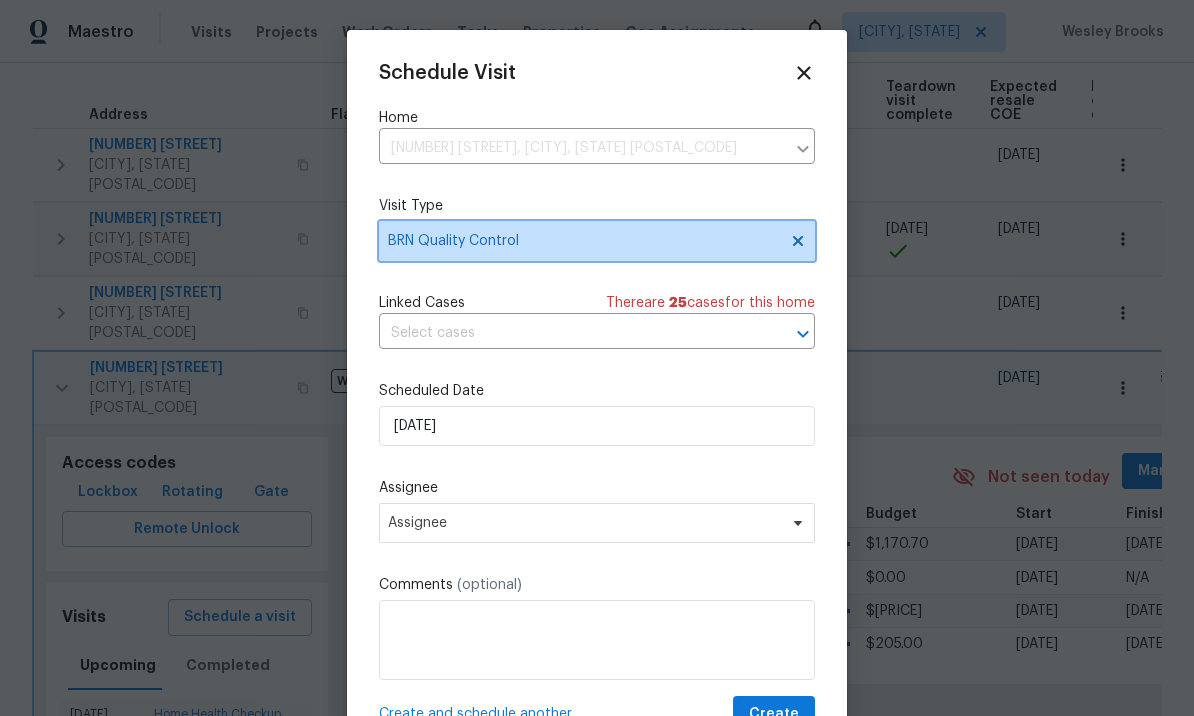 click on "BRN Quality Control" at bounding box center (582, 241) 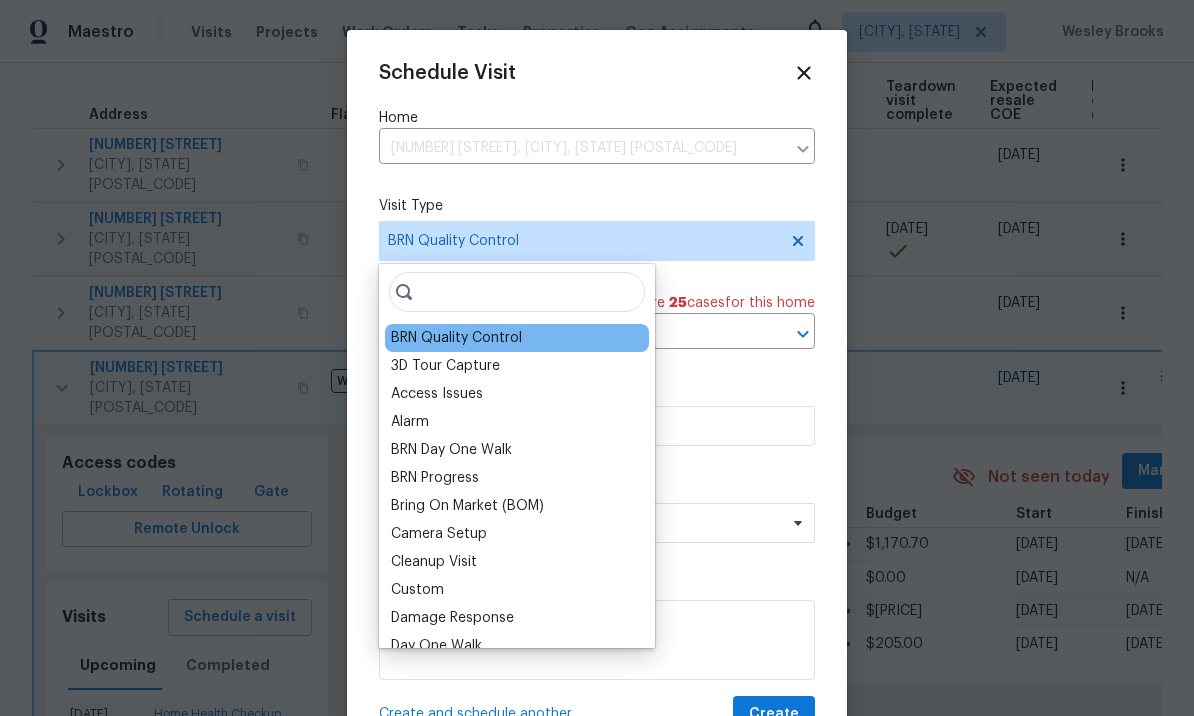 click on "Custom" at bounding box center [517, 590] 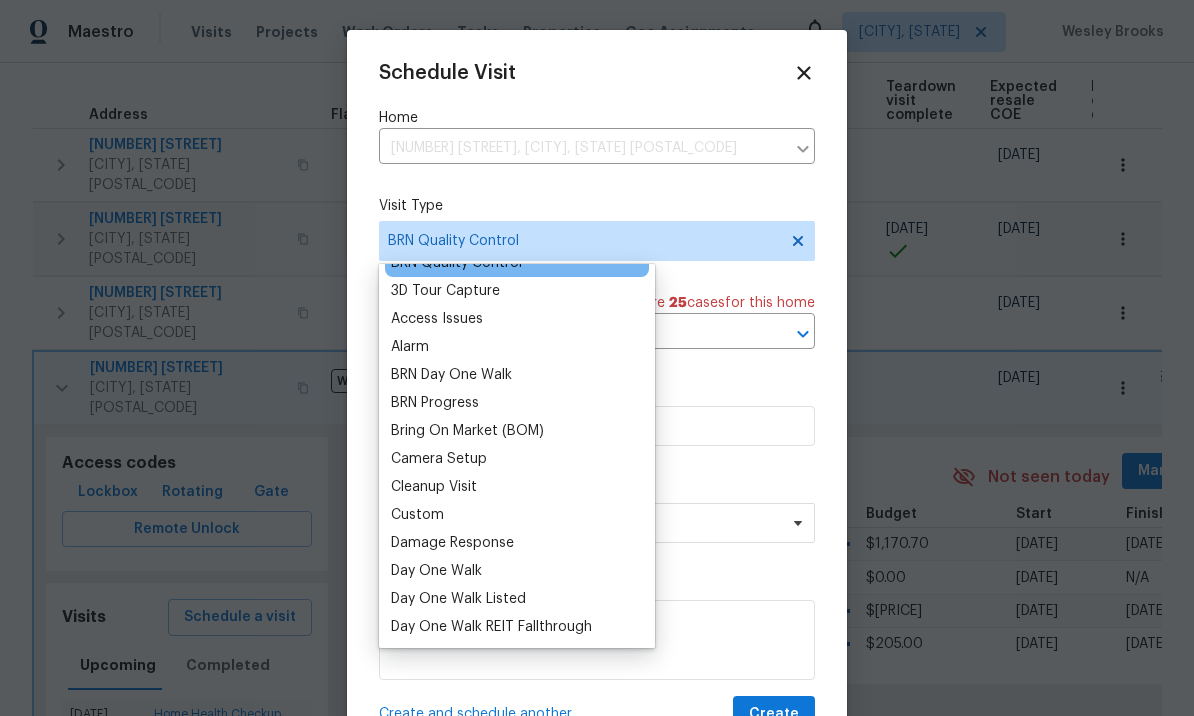 scroll, scrollTop: 76, scrollLeft: 0, axis: vertical 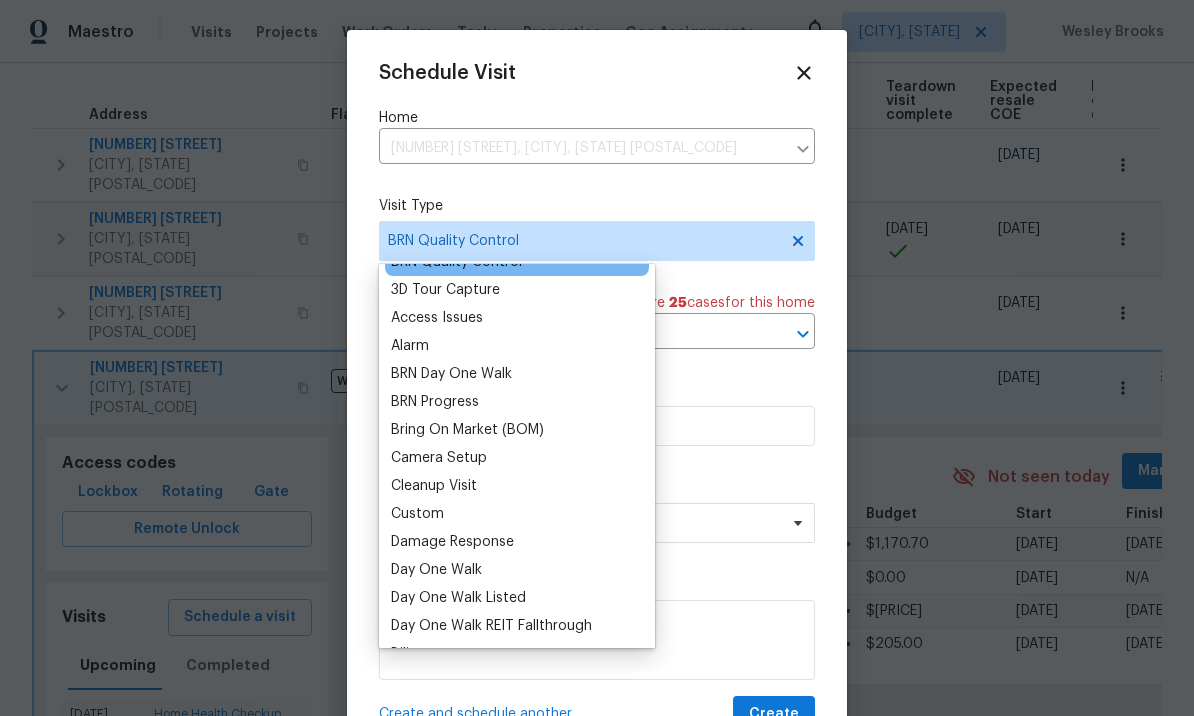 click on "Custom" at bounding box center (517, 514) 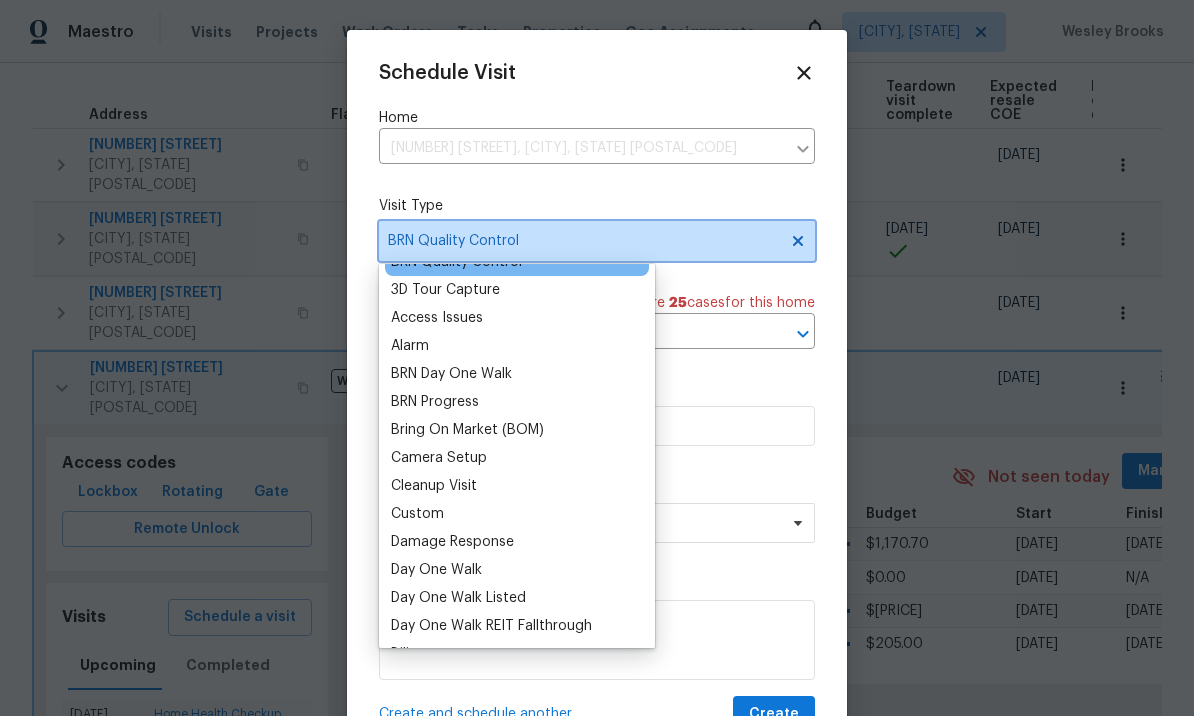 click on "BRN Quality Control" at bounding box center (597, 241) 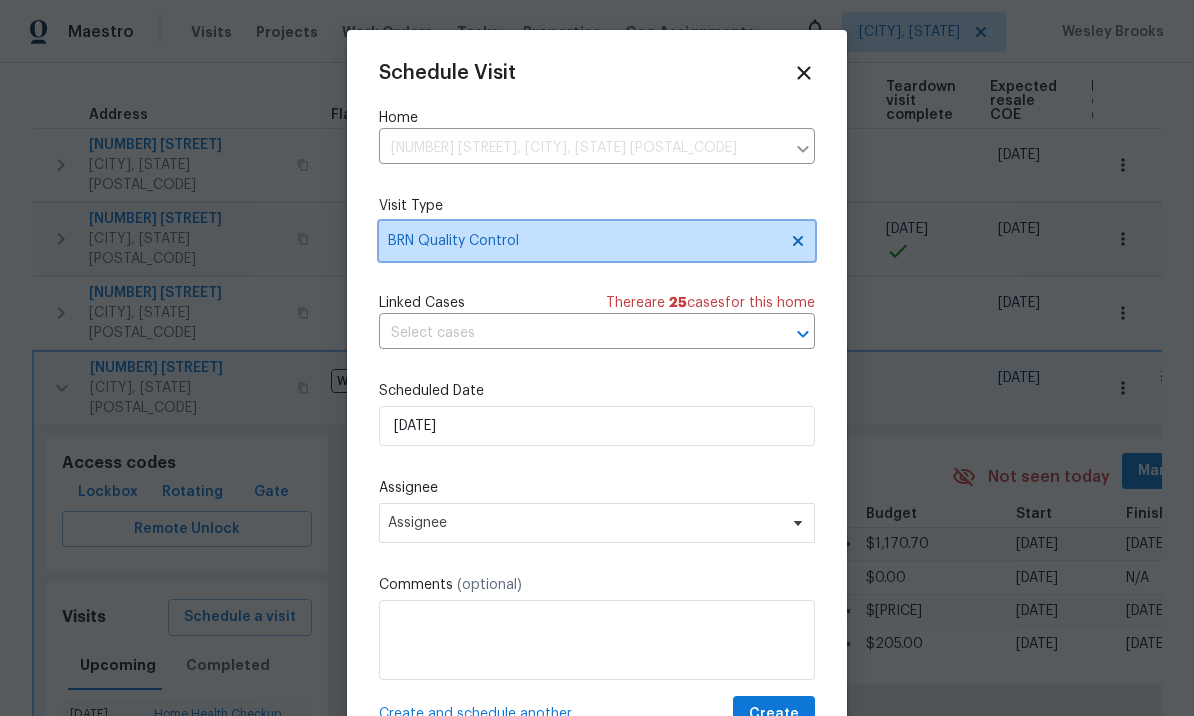 click on "BRN Quality Control" at bounding box center (597, 241) 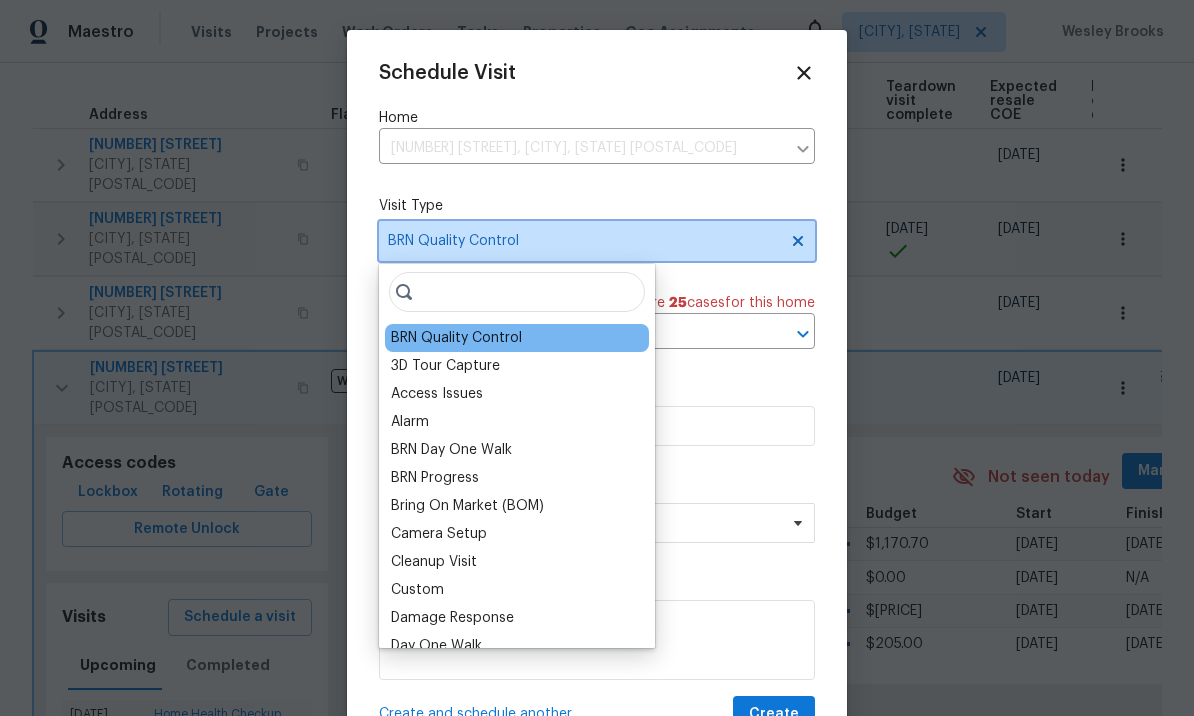 click 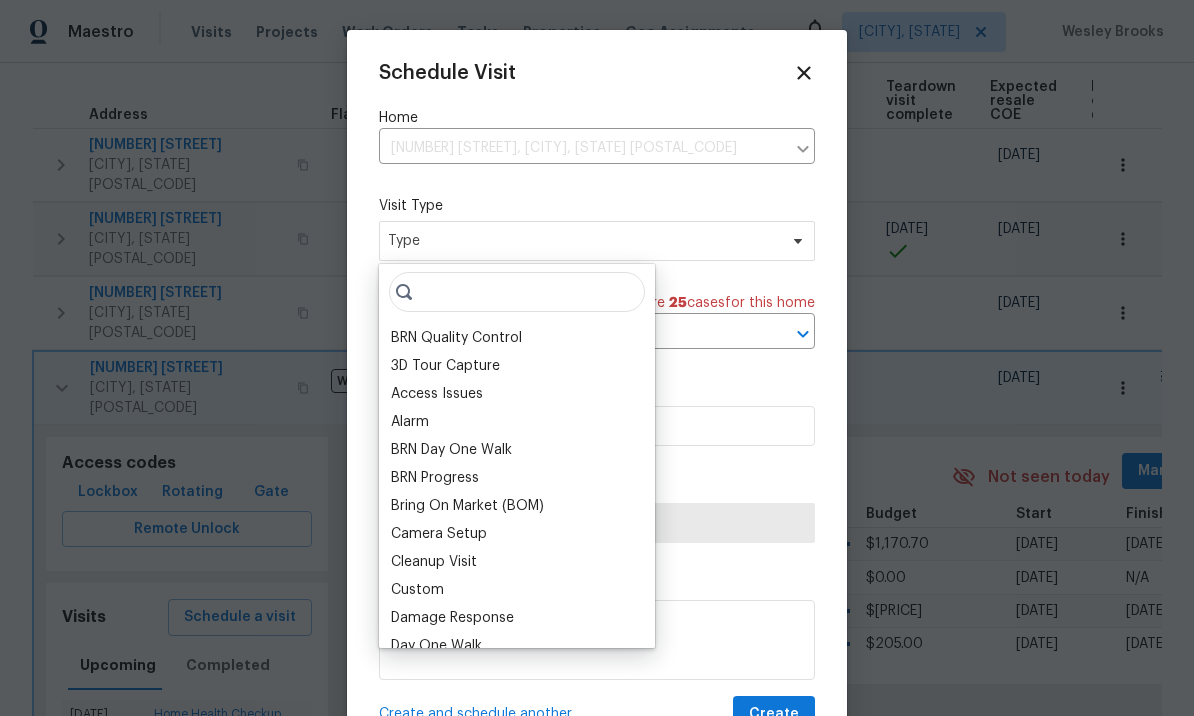 click on "Custom" at bounding box center [517, 590] 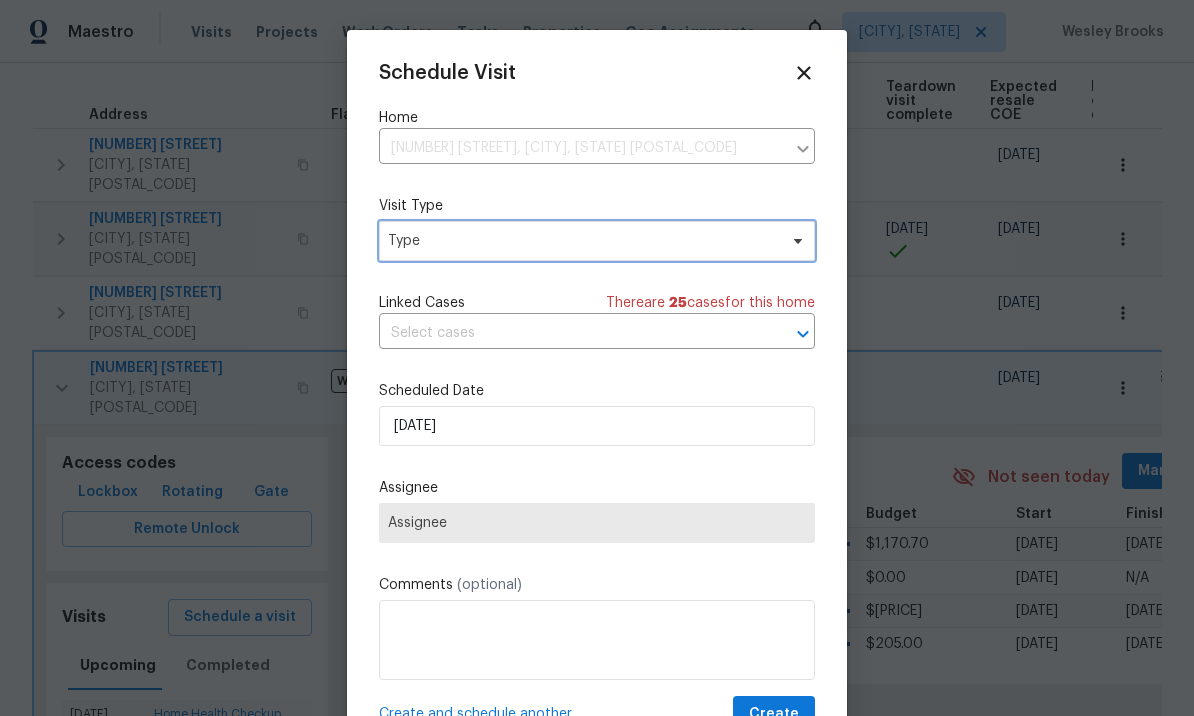 click on "Type" at bounding box center (582, 241) 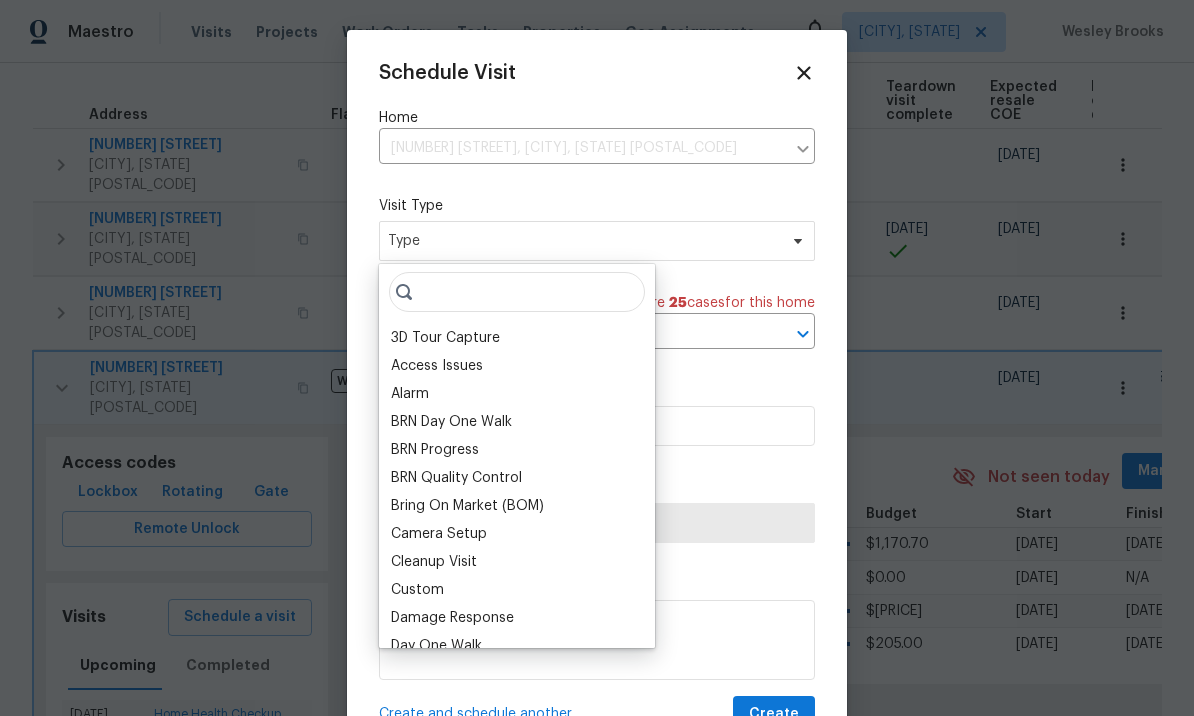 click on "Custom" at bounding box center (417, 590) 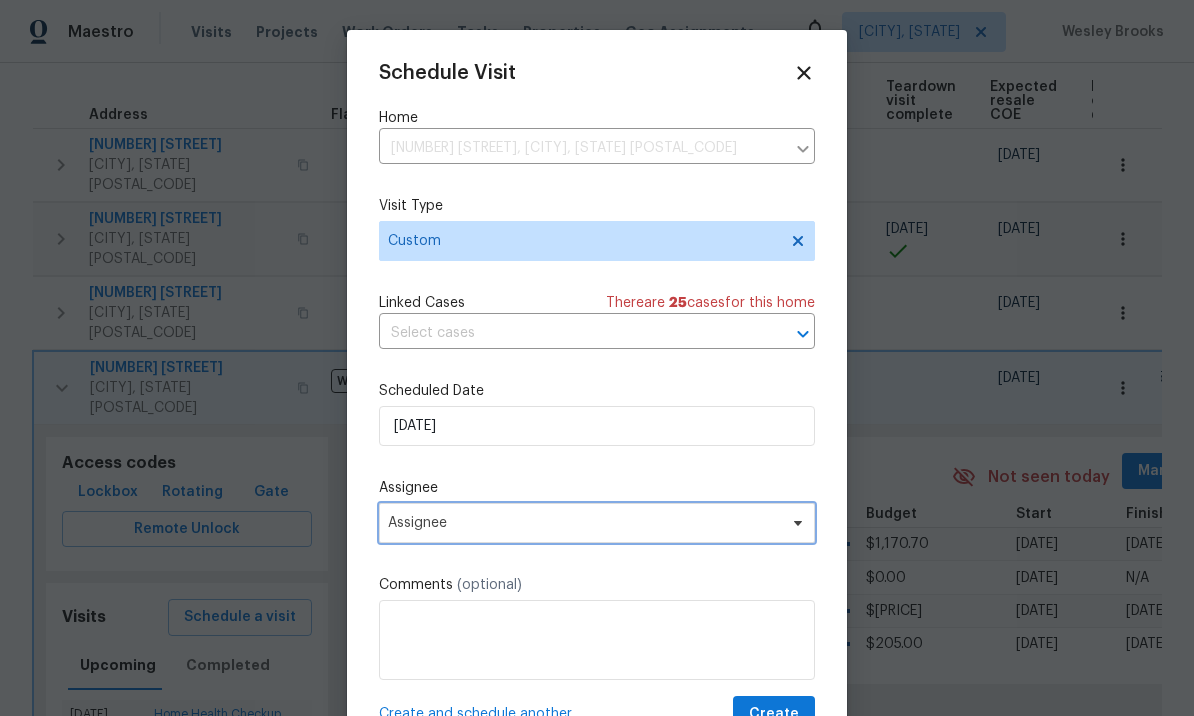 click on "Assignee" at bounding box center (584, 523) 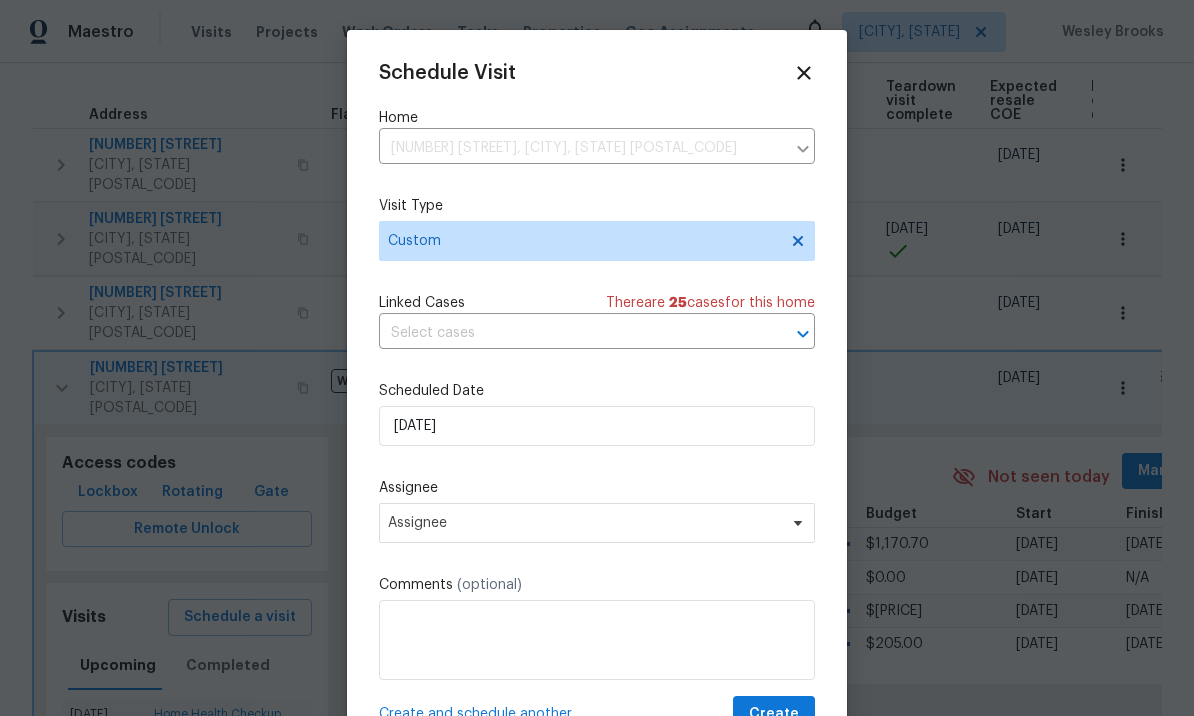 scroll, scrollTop: 0, scrollLeft: 0, axis: both 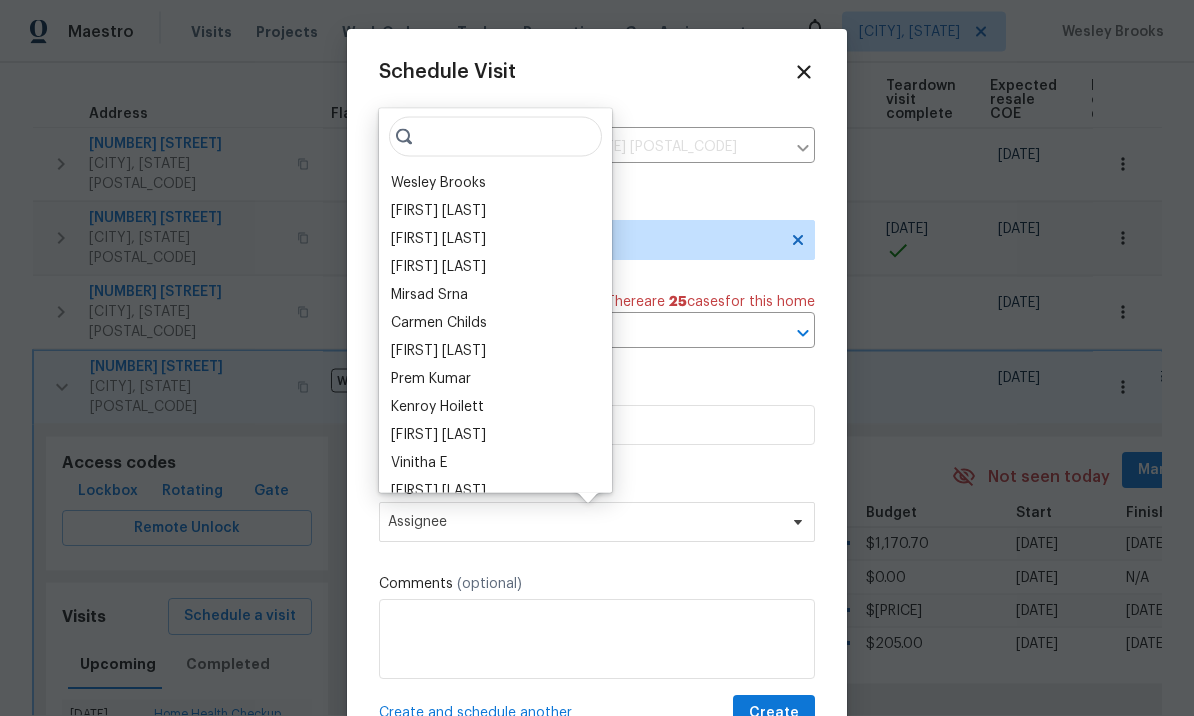 click on "Wesley Brooks" at bounding box center [438, 183] 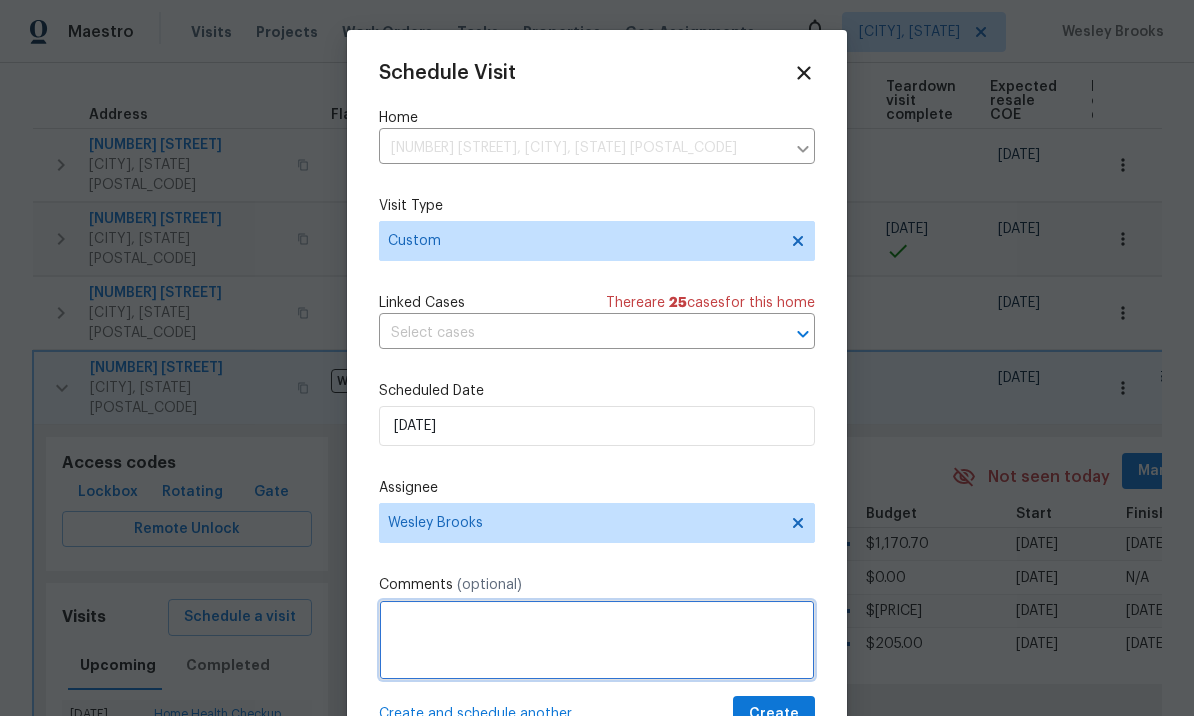 click at bounding box center [597, 640] 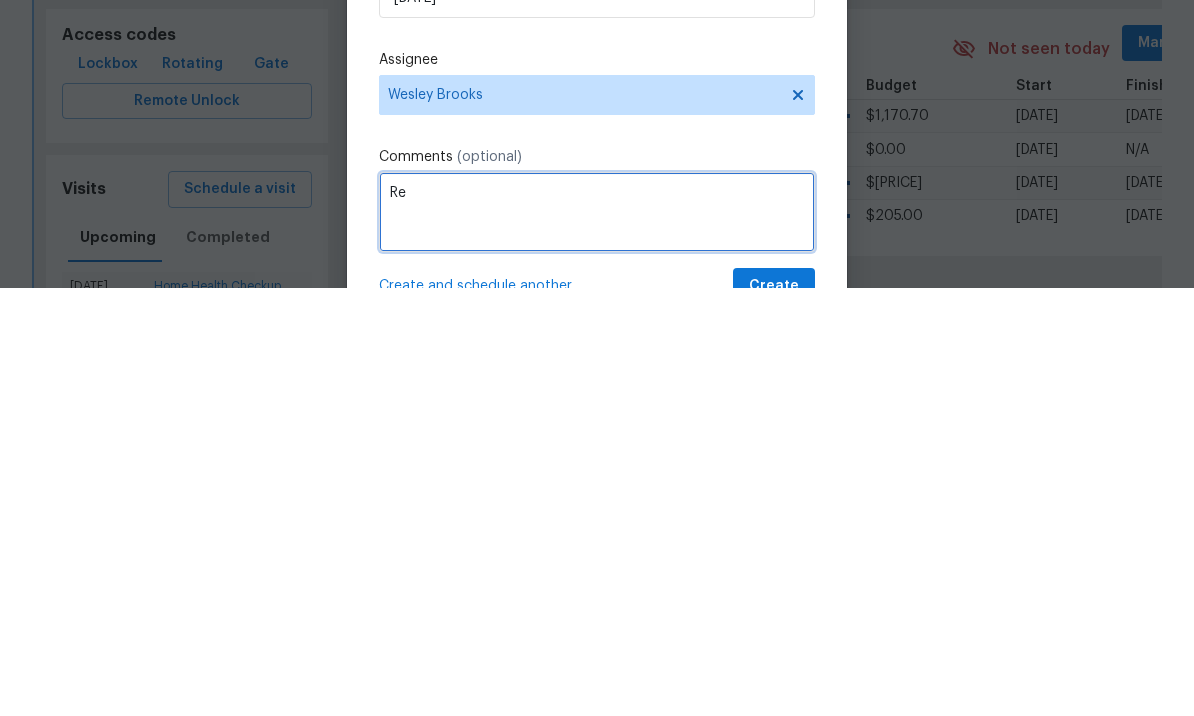 scroll, scrollTop: 69, scrollLeft: 0, axis: vertical 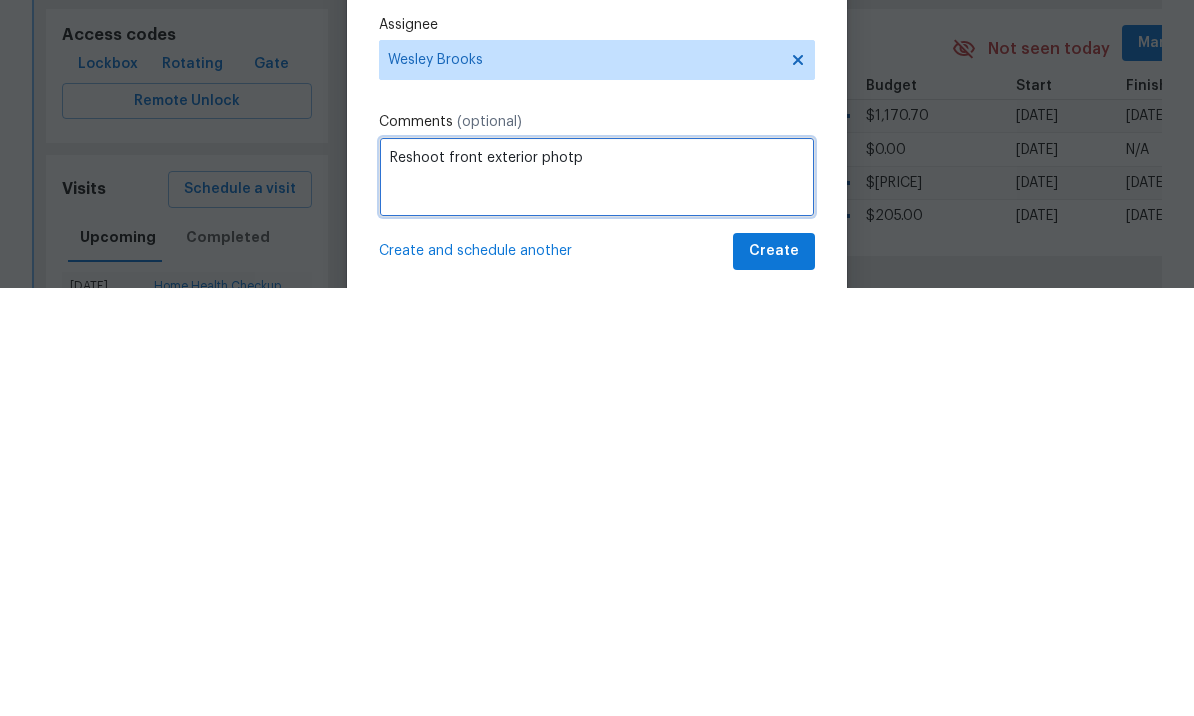 type on "Reshoot front exterior photp" 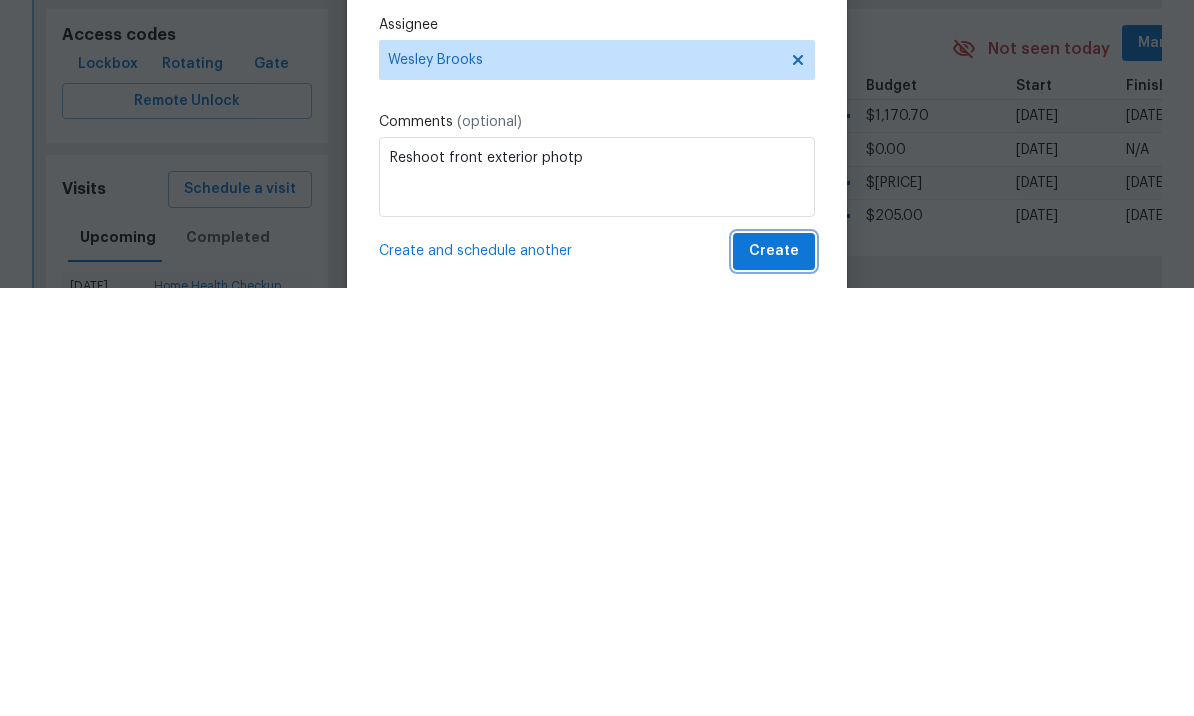 click on "Create" at bounding box center (774, 679) 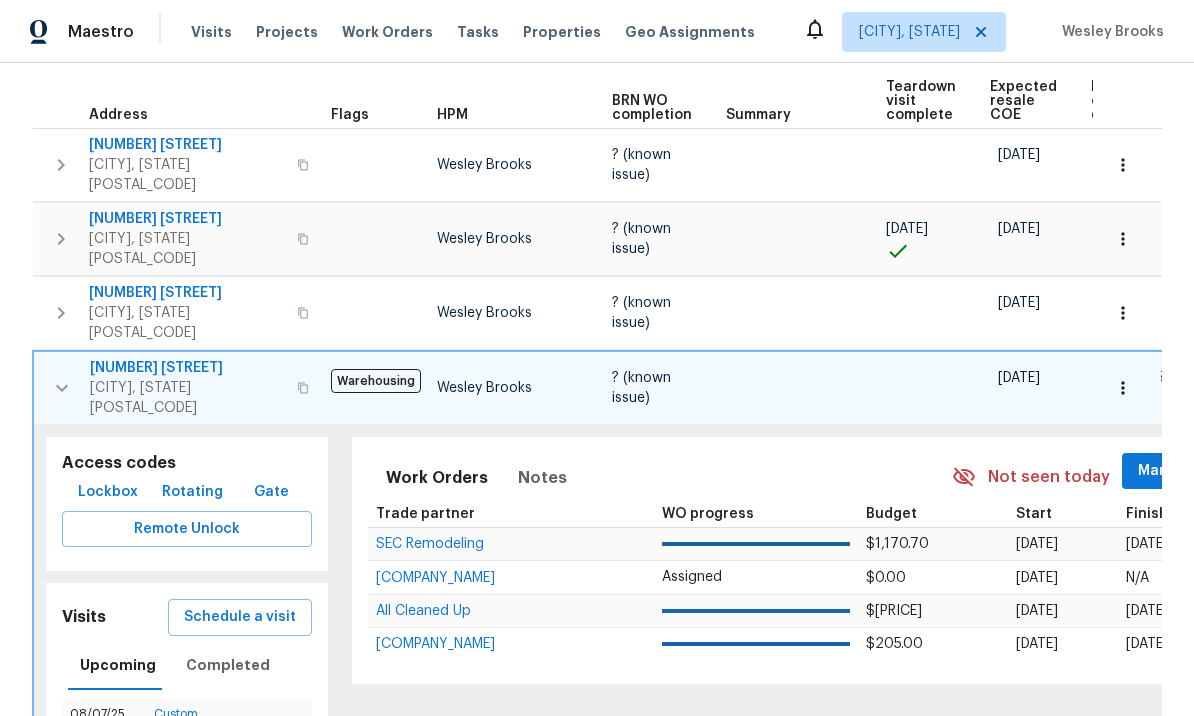click at bounding box center (62, 388) 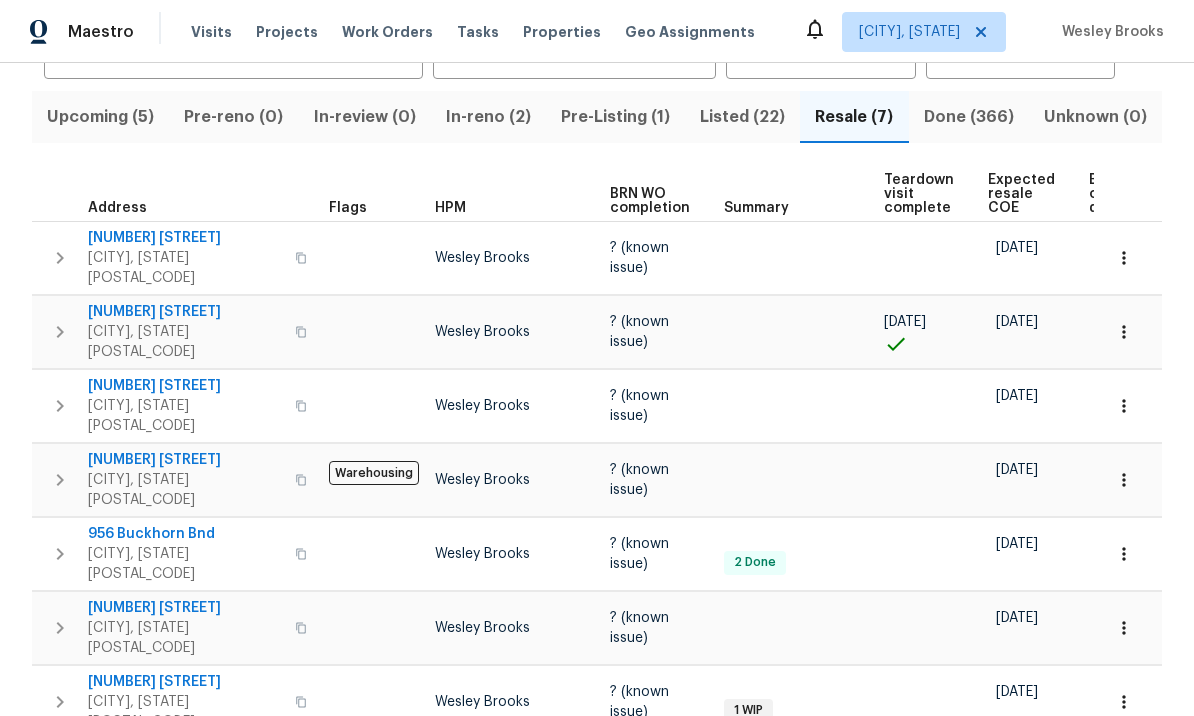 scroll, scrollTop: 186, scrollLeft: 0, axis: vertical 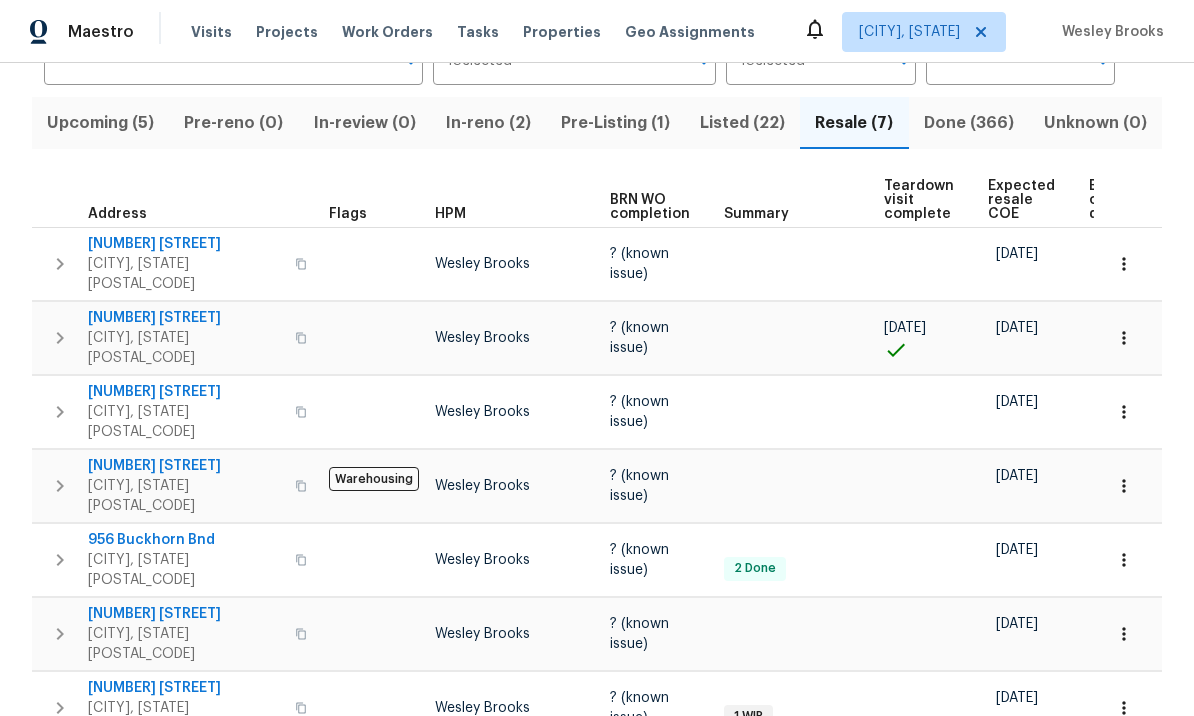 click on "1181 Paramount Dr" at bounding box center [185, 466] 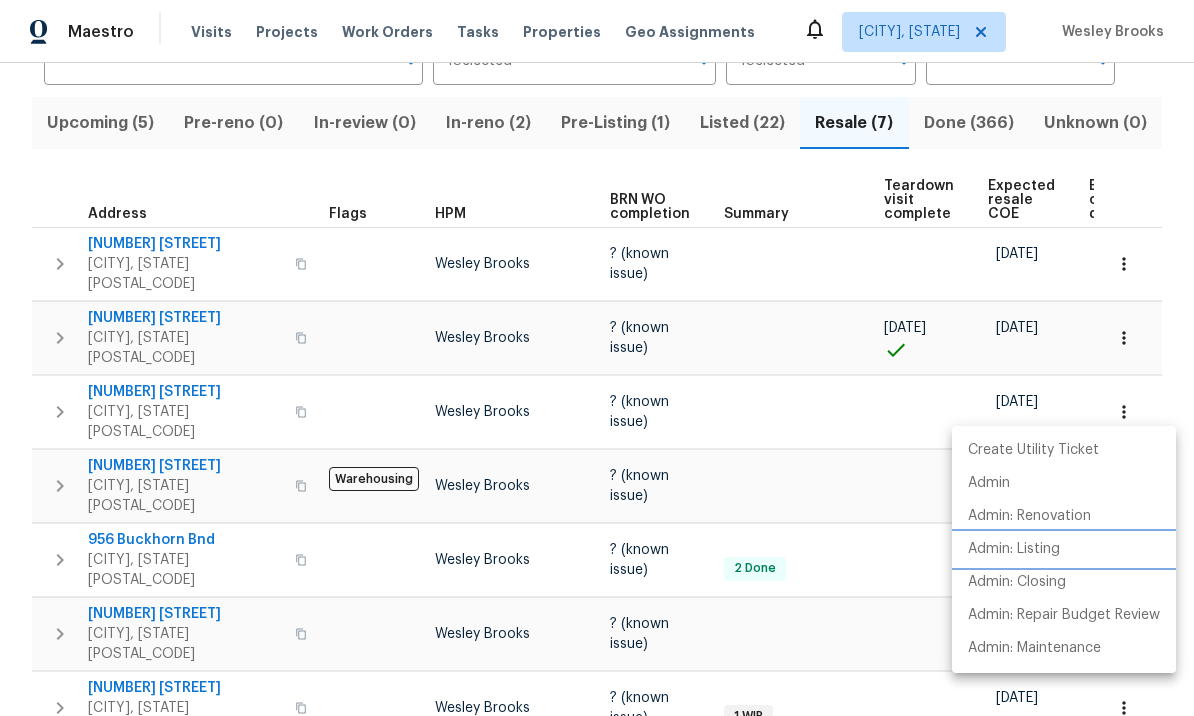 click on "Admin: Listing" at bounding box center (1014, 549) 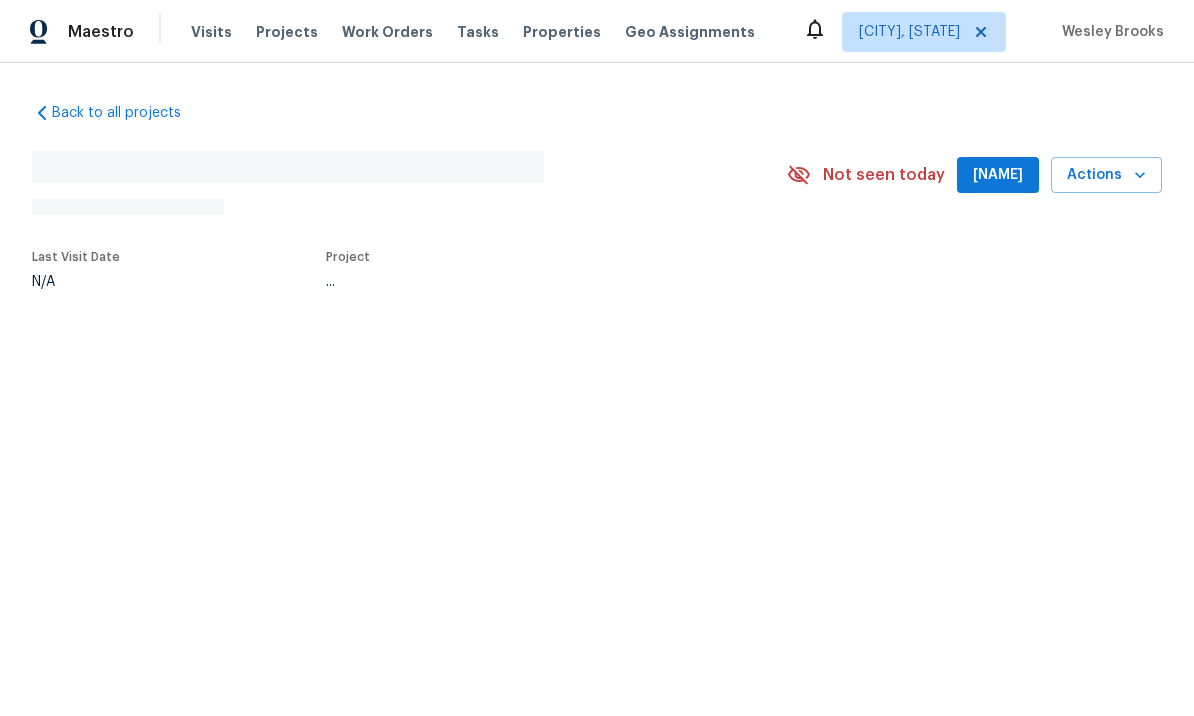 scroll, scrollTop: 0, scrollLeft: 0, axis: both 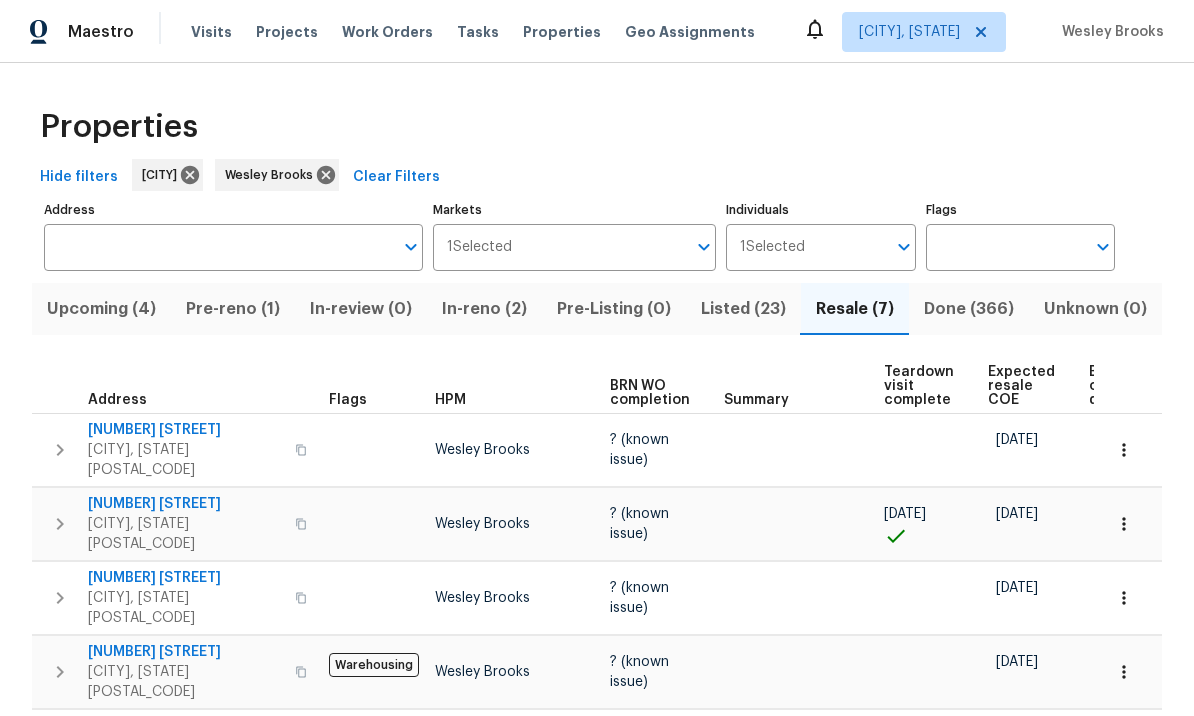 click on "Listed (23)" at bounding box center [743, 309] 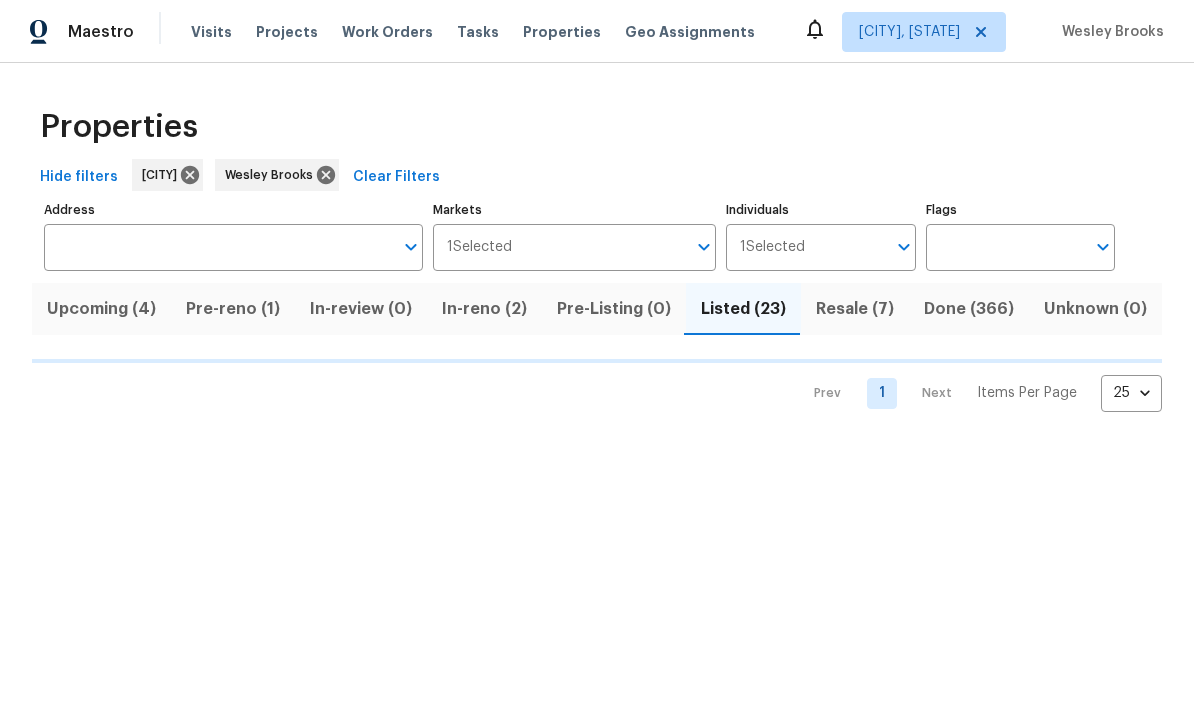 scroll, scrollTop: 0, scrollLeft: 0, axis: both 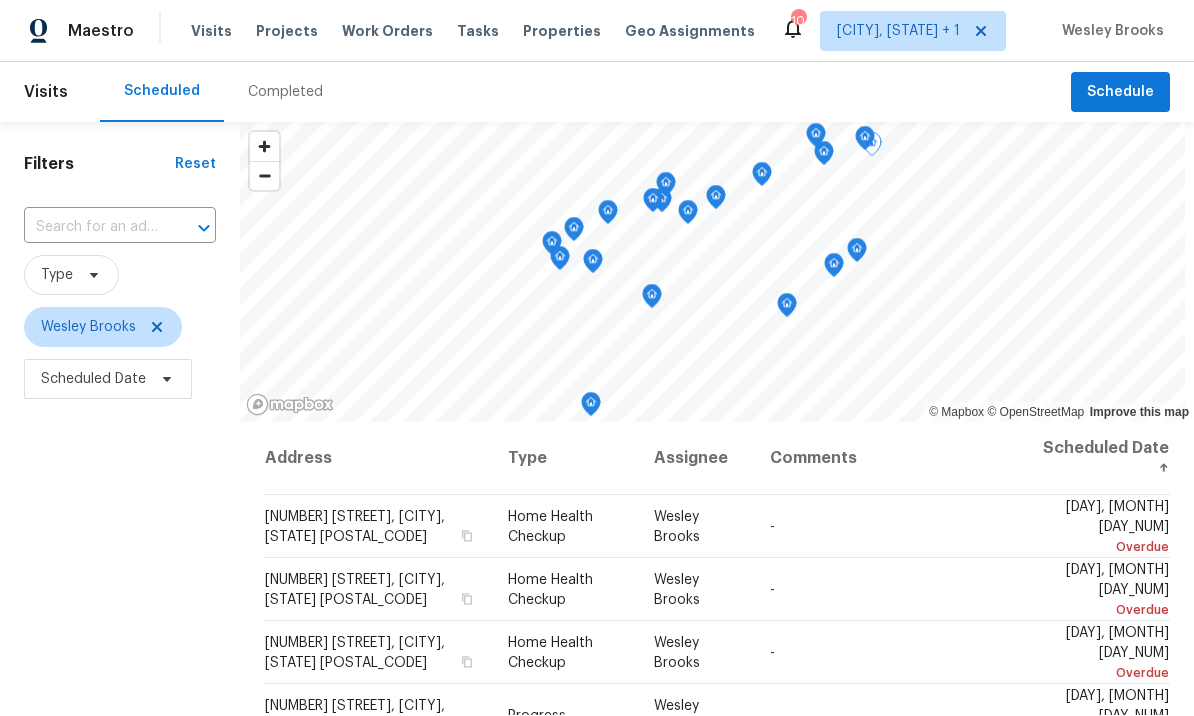 click 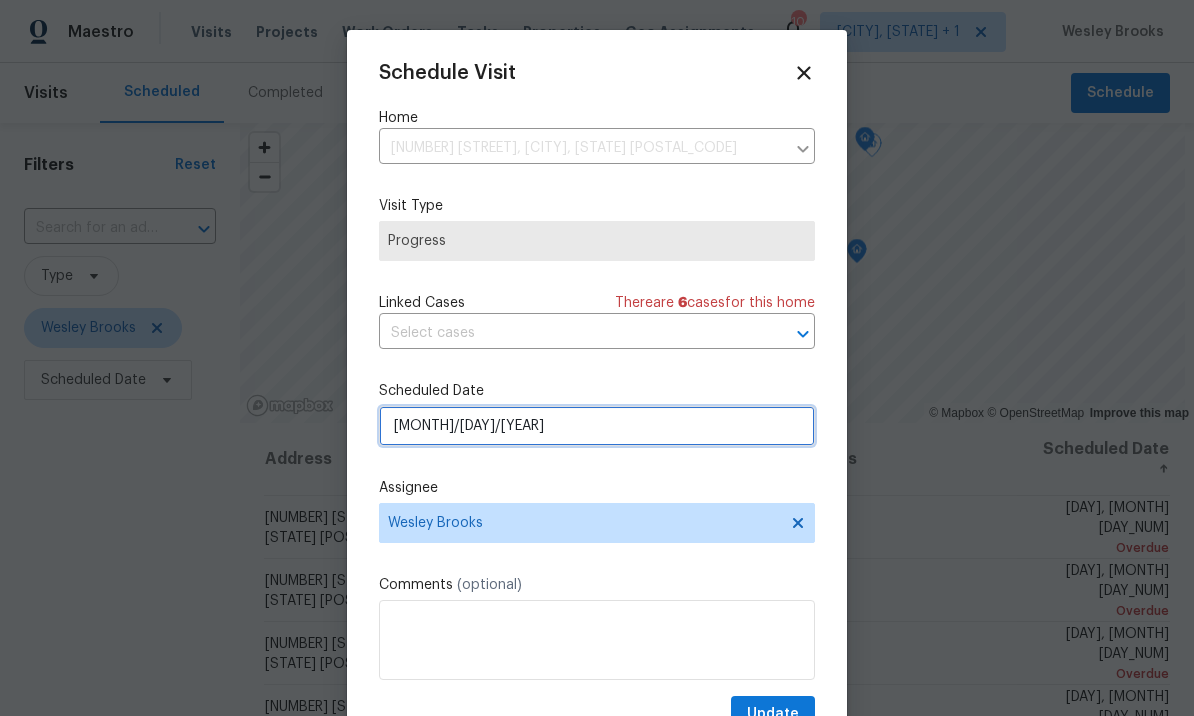 click on "8/6/2025" at bounding box center (597, 426) 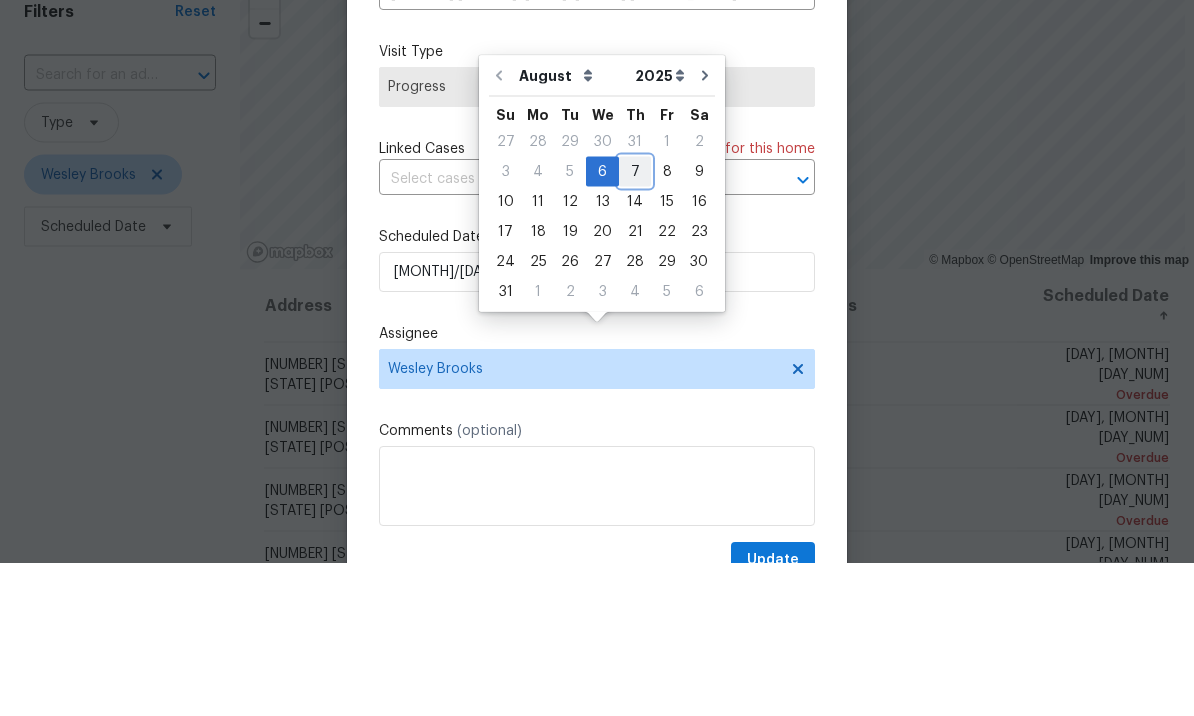click on "7" at bounding box center (635, 325) 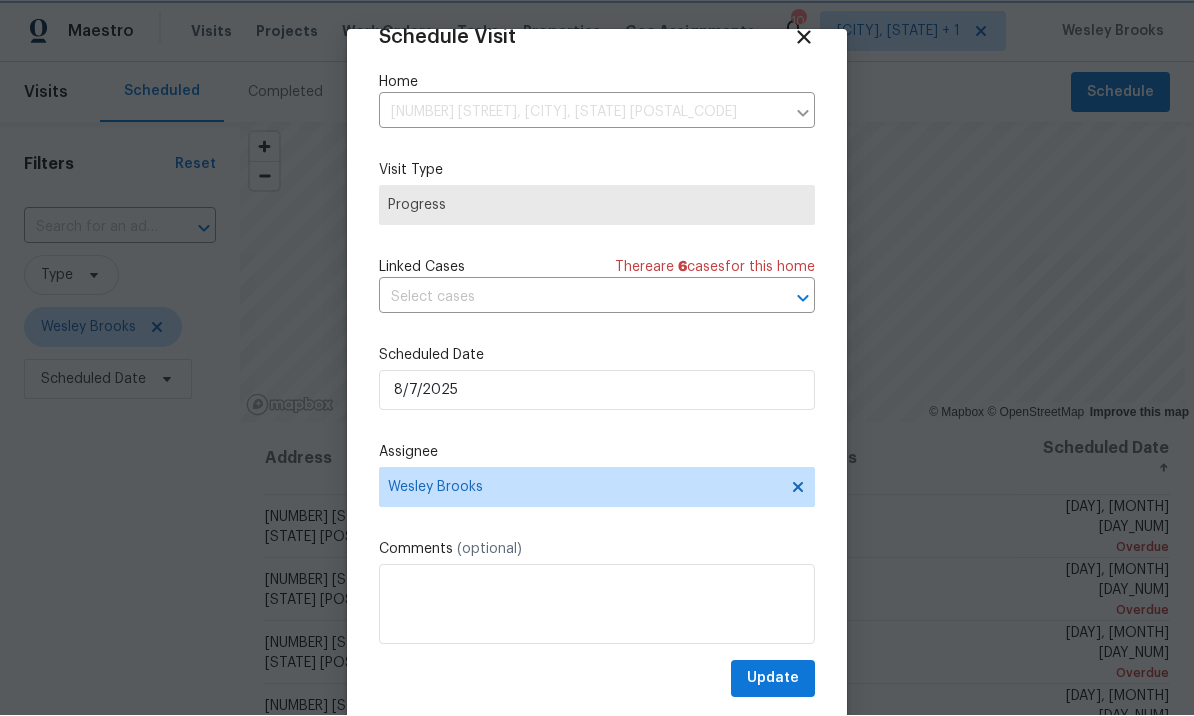 scroll, scrollTop: 39, scrollLeft: 0, axis: vertical 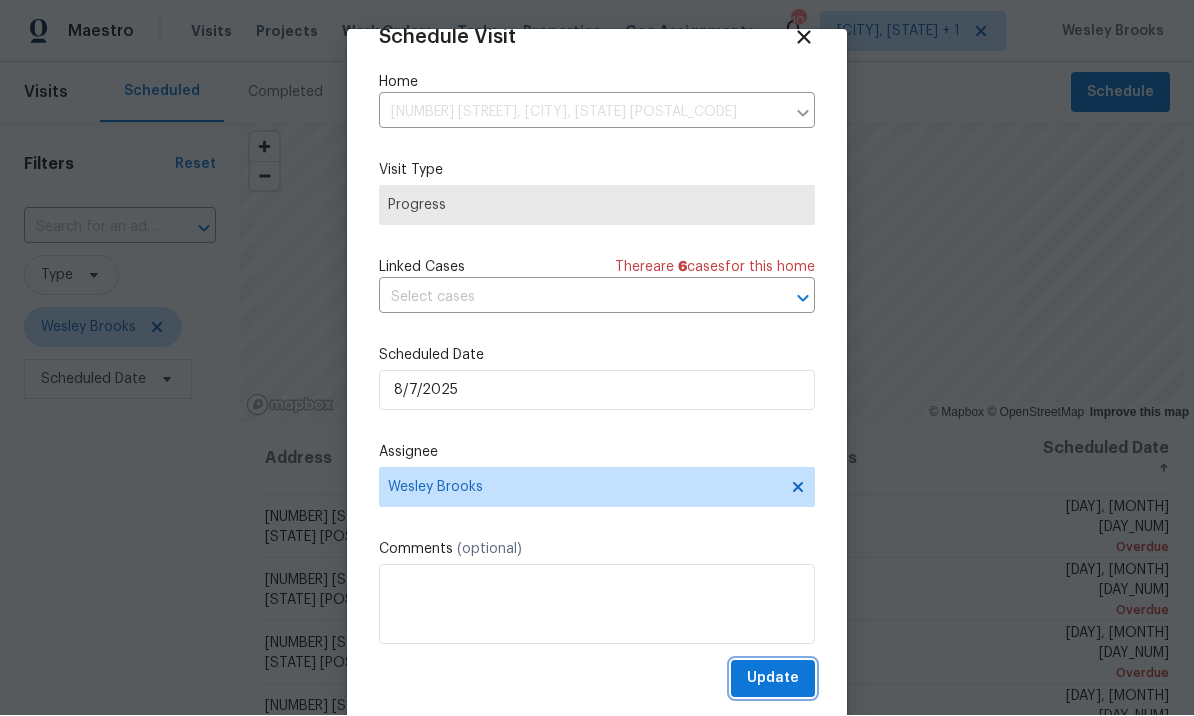 click on "Update" at bounding box center [773, 679] 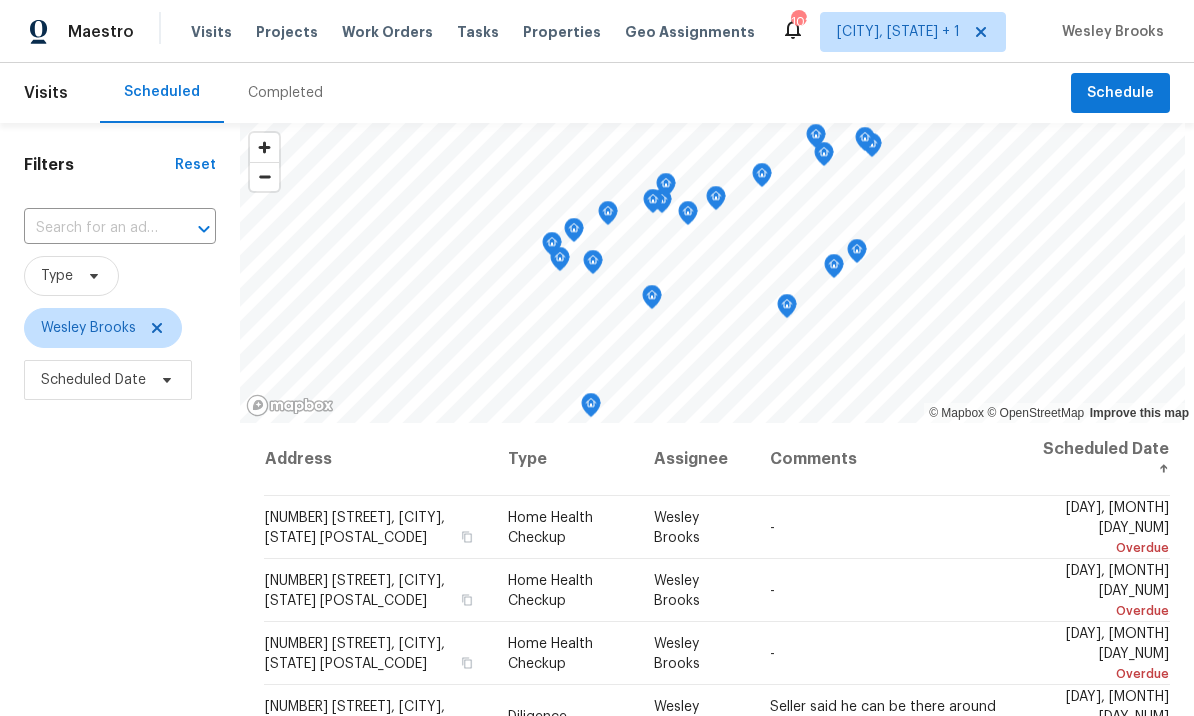 scroll, scrollTop: 0, scrollLeft: 0, axis: both 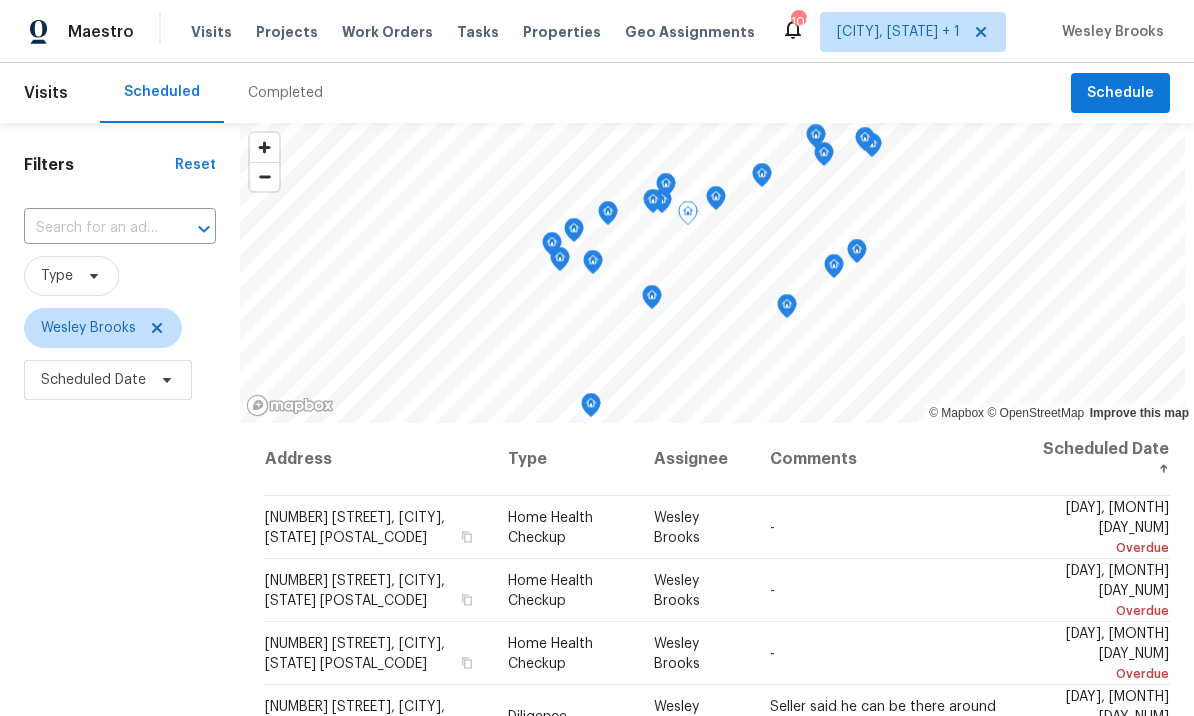 click 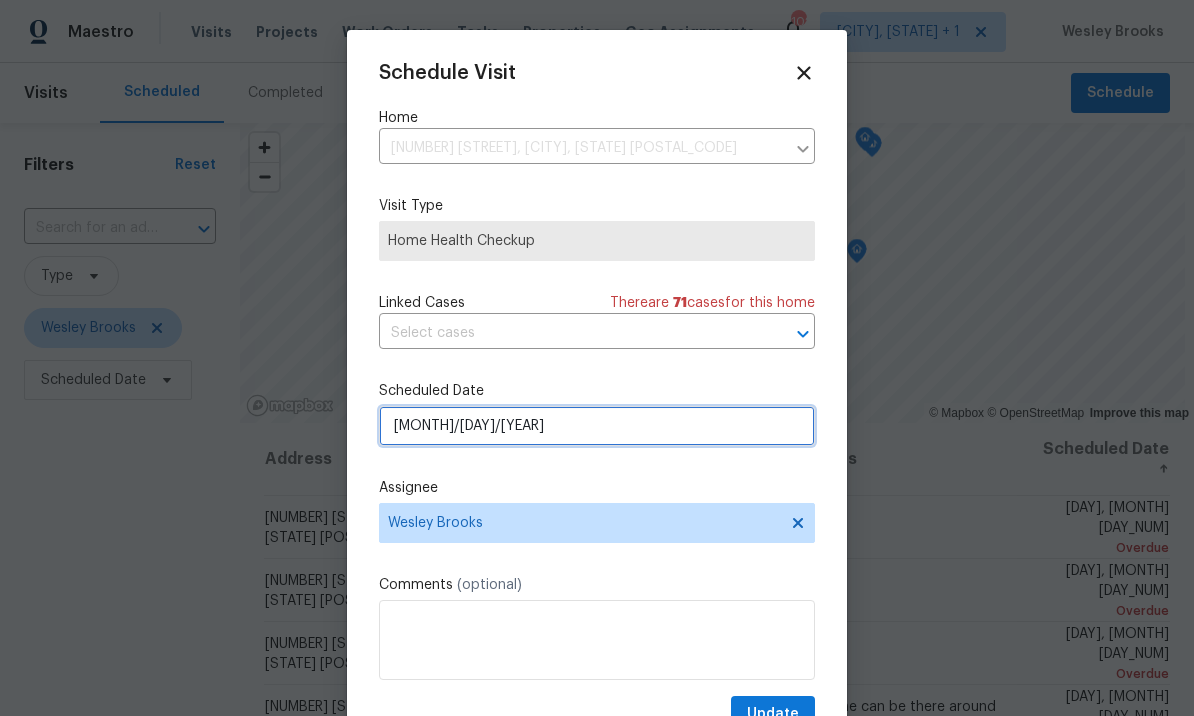 click on "8/5/2025" at bounding box center [597, 426] 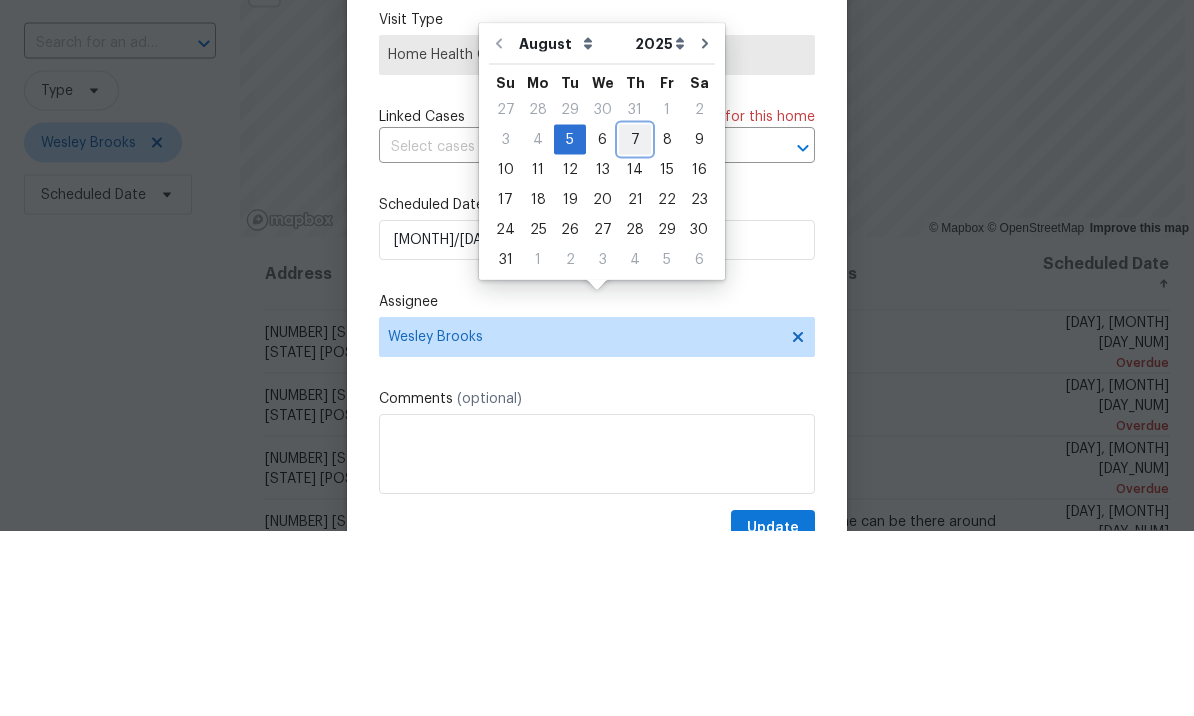 click on "7" at bounding box center (635, 325) 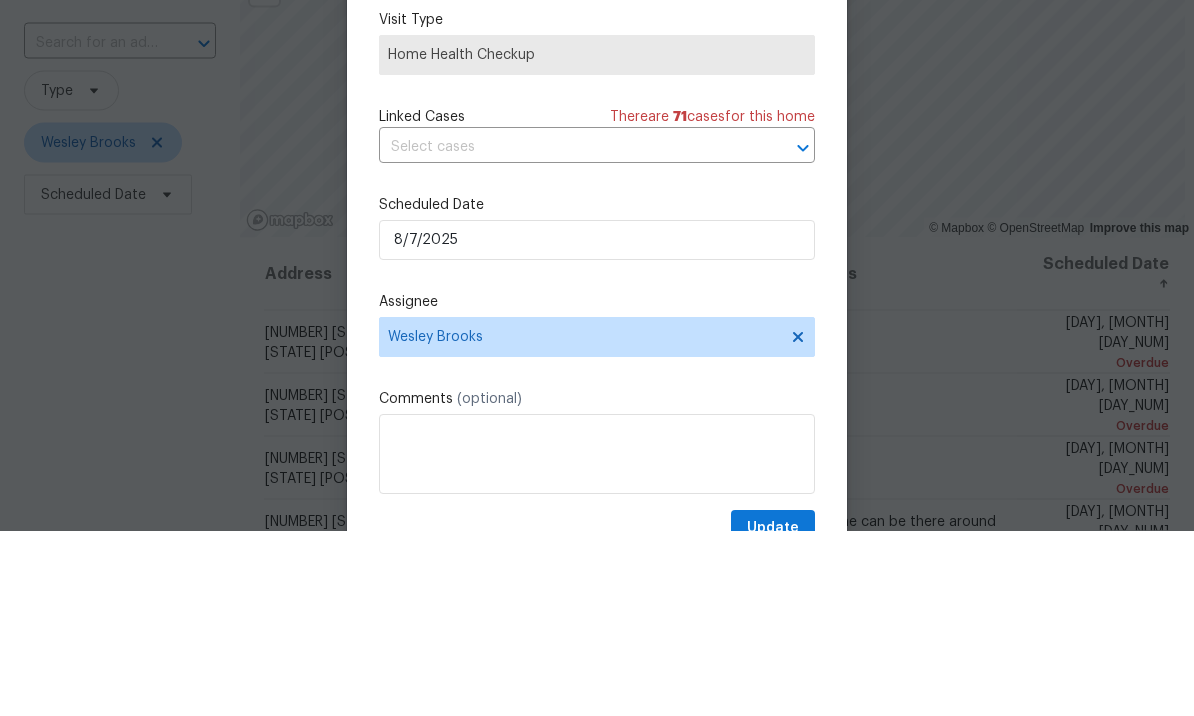 type on "8/7/2025" 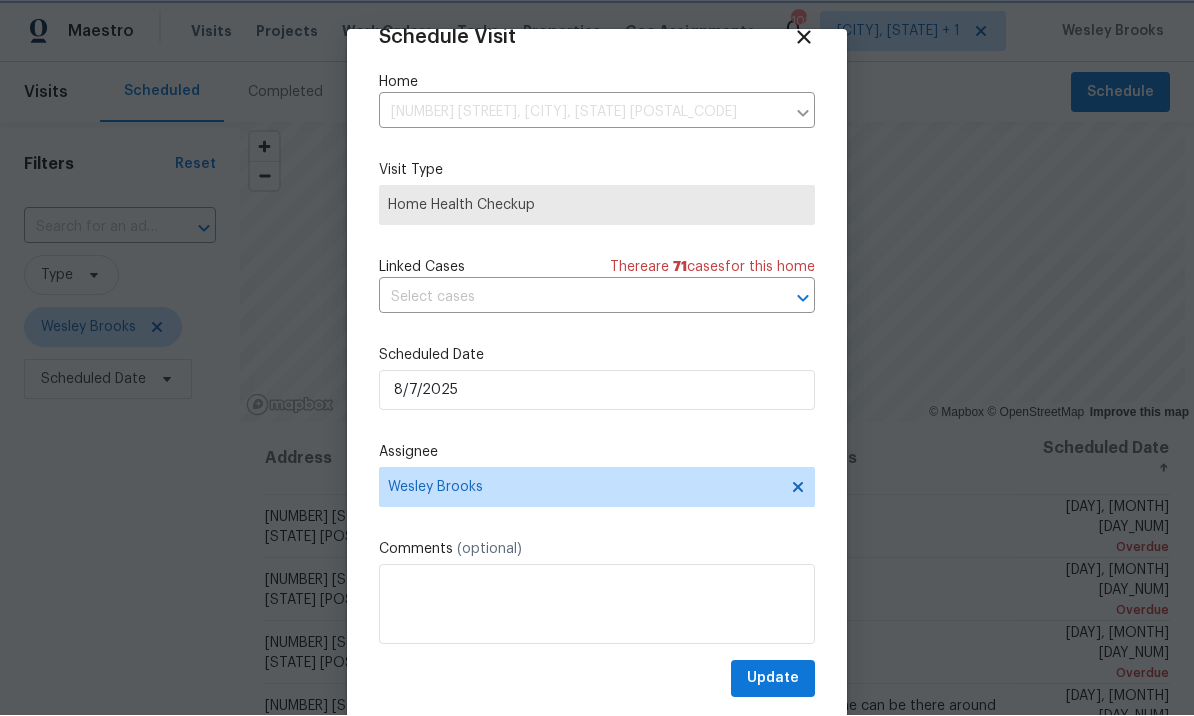 scroll, scrollTop: 39, scrollLeft: 0, axis: vertical 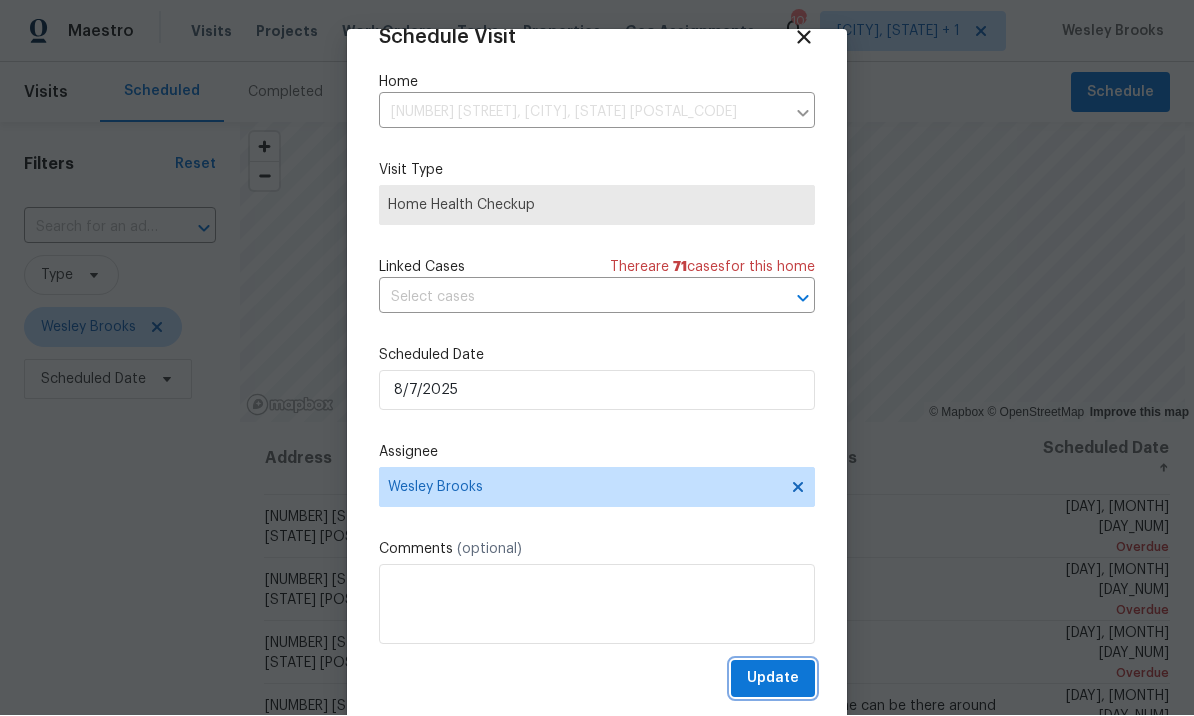 click on "Update" at bounding box center (773, 679) 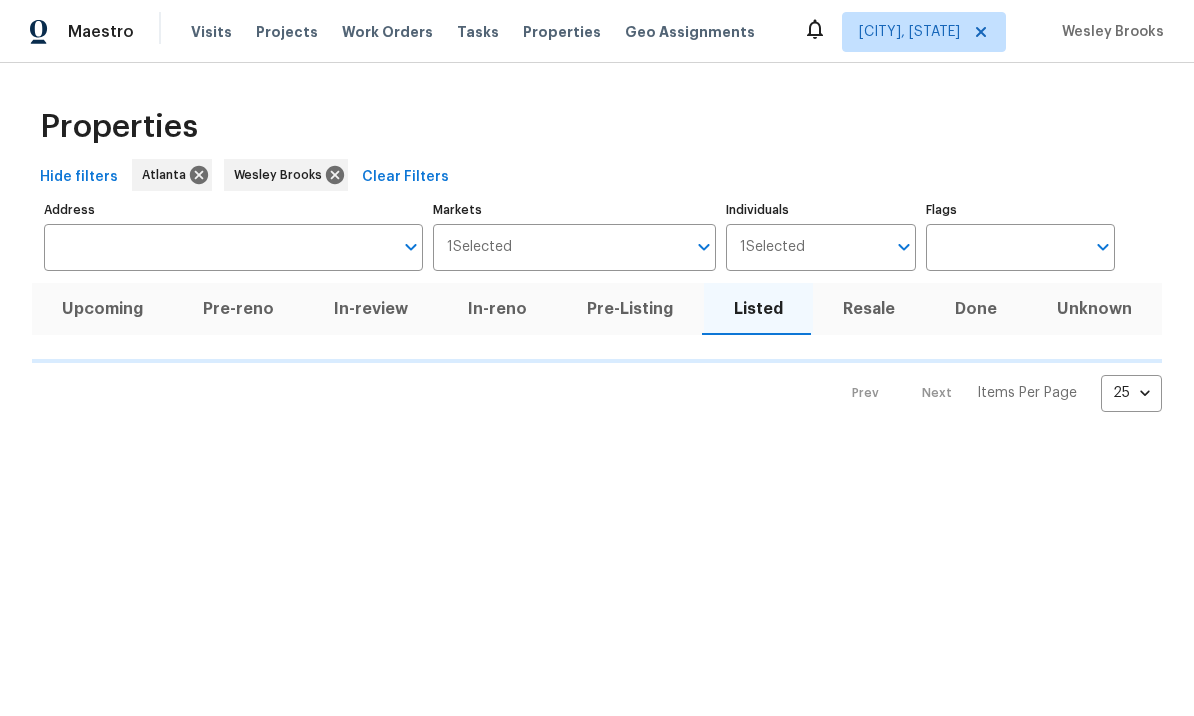 scroll, scrollTop: 0, scrollLeft: 0, axis: both 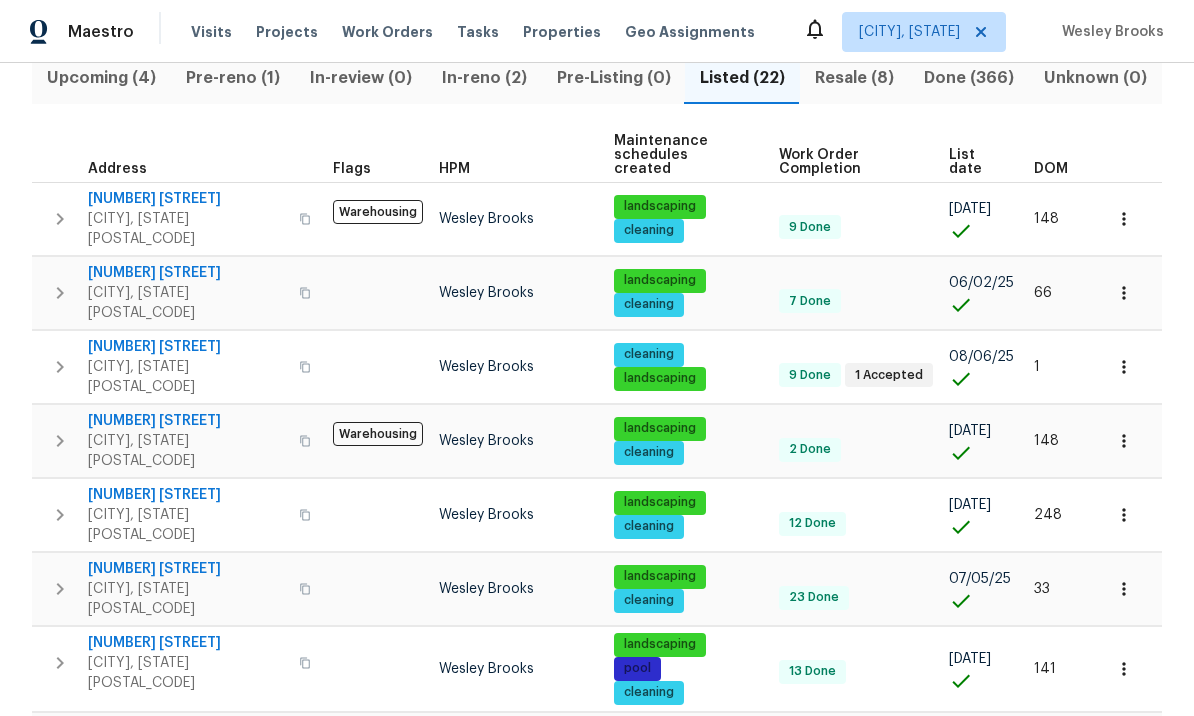click 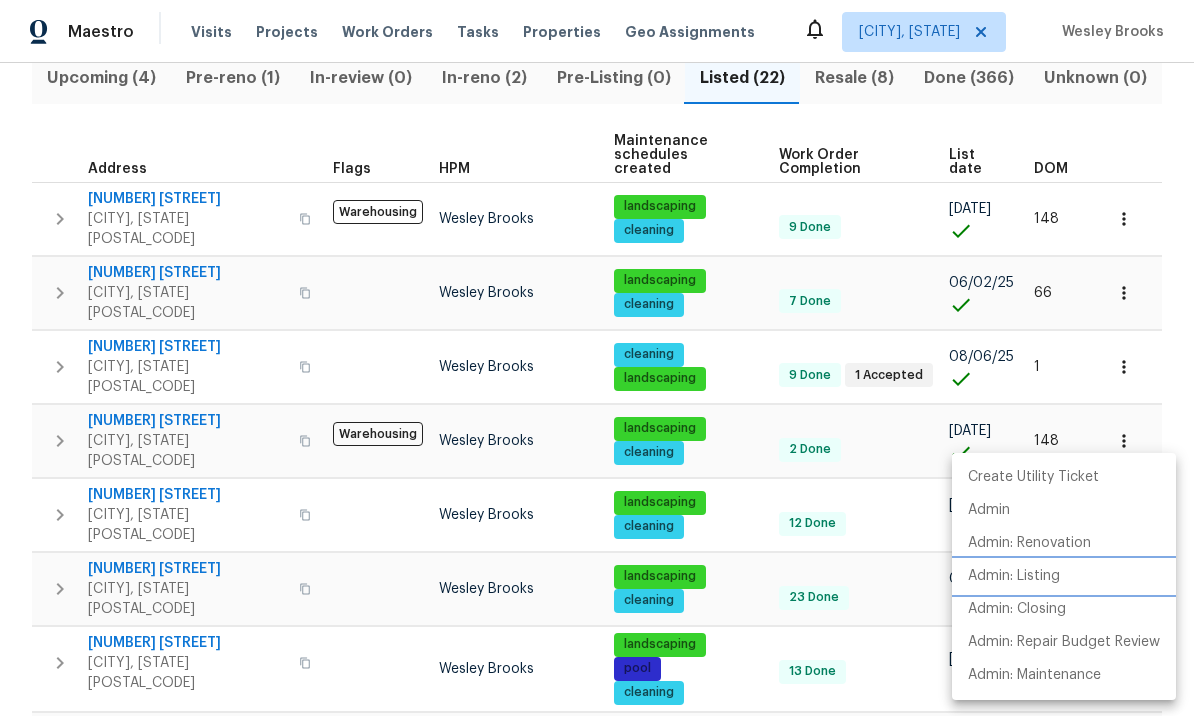 click on "Admin: Listing" at bounding box center (1014, 576) 